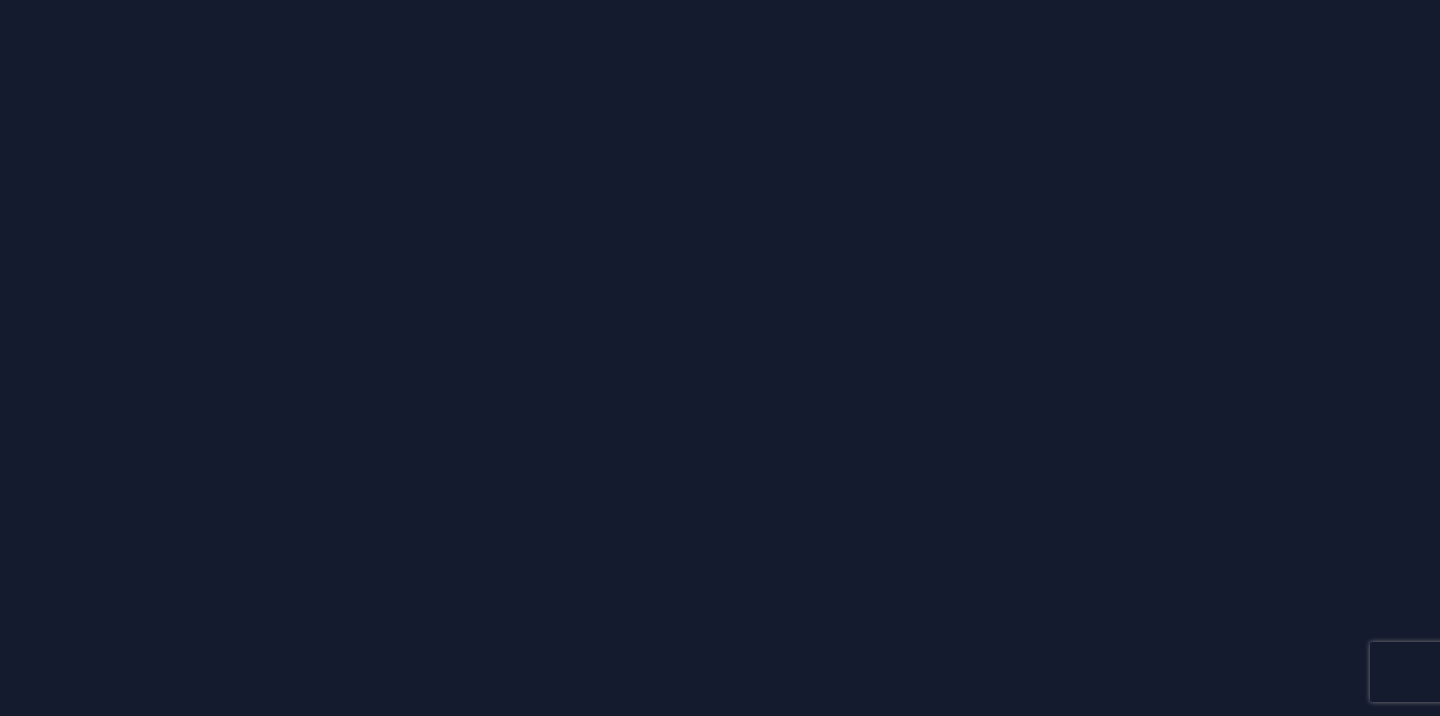 scroll, scrollTop: 0, scrollLeft: 0, axis: both 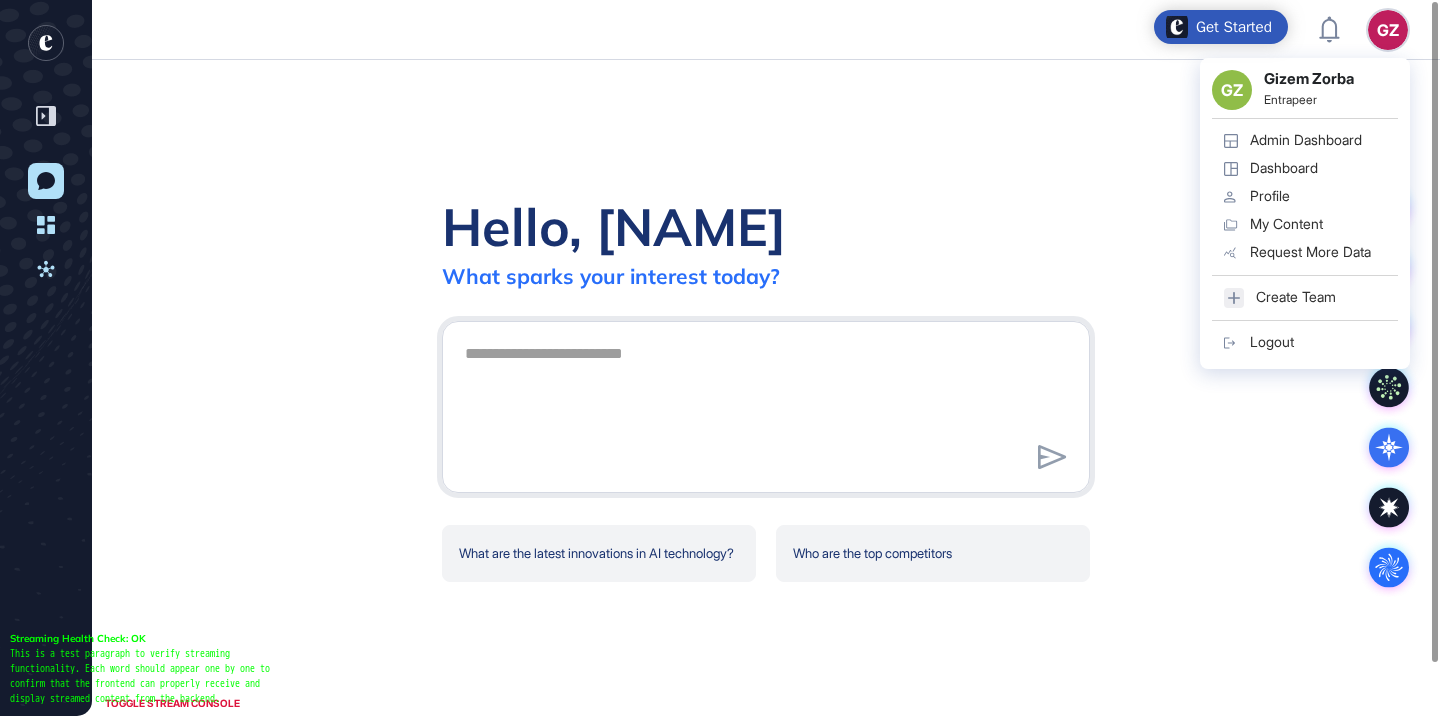 click on "Dashboard | Entrapeer Admin Dashboard Dashboard Profile My Content Request More Data Create Team Logout" at bounding box center [1388, 30] 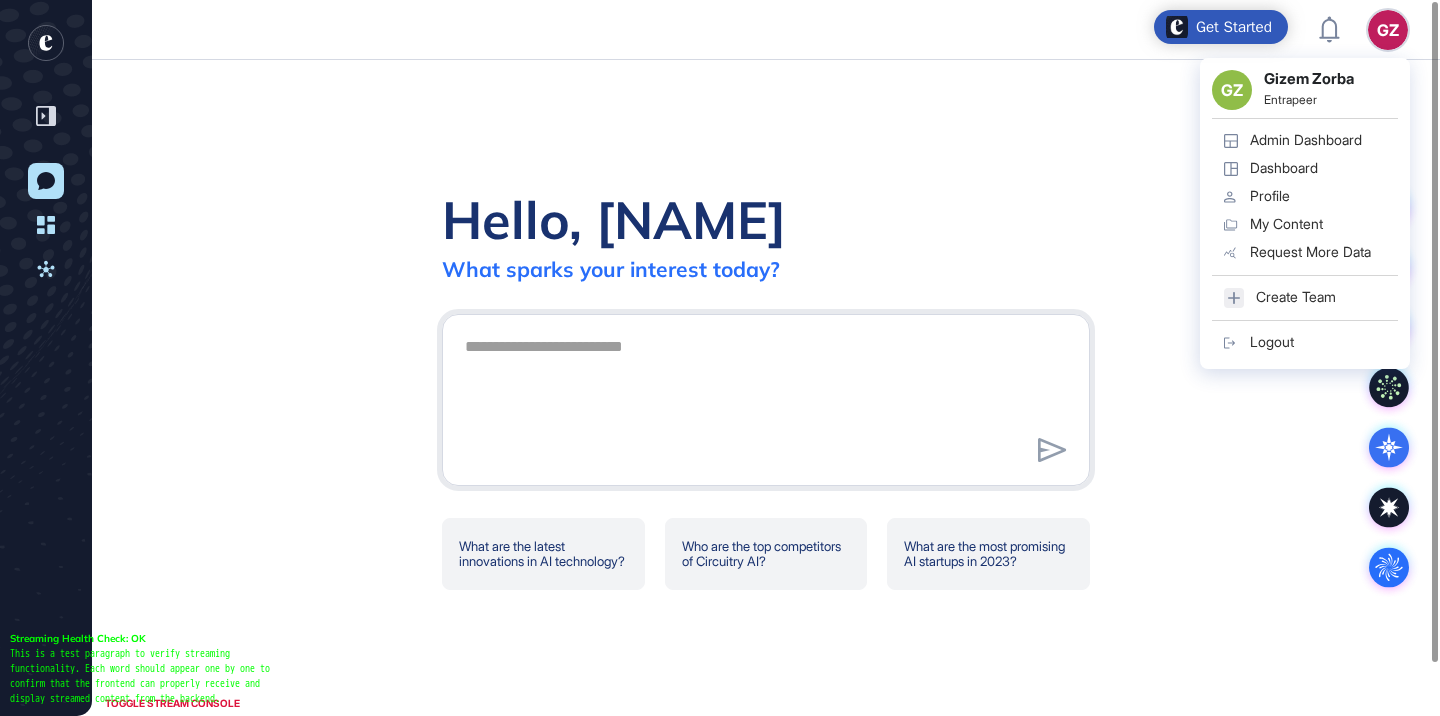 click on "Admin Dashboard" at bounding box center (1306, 140) 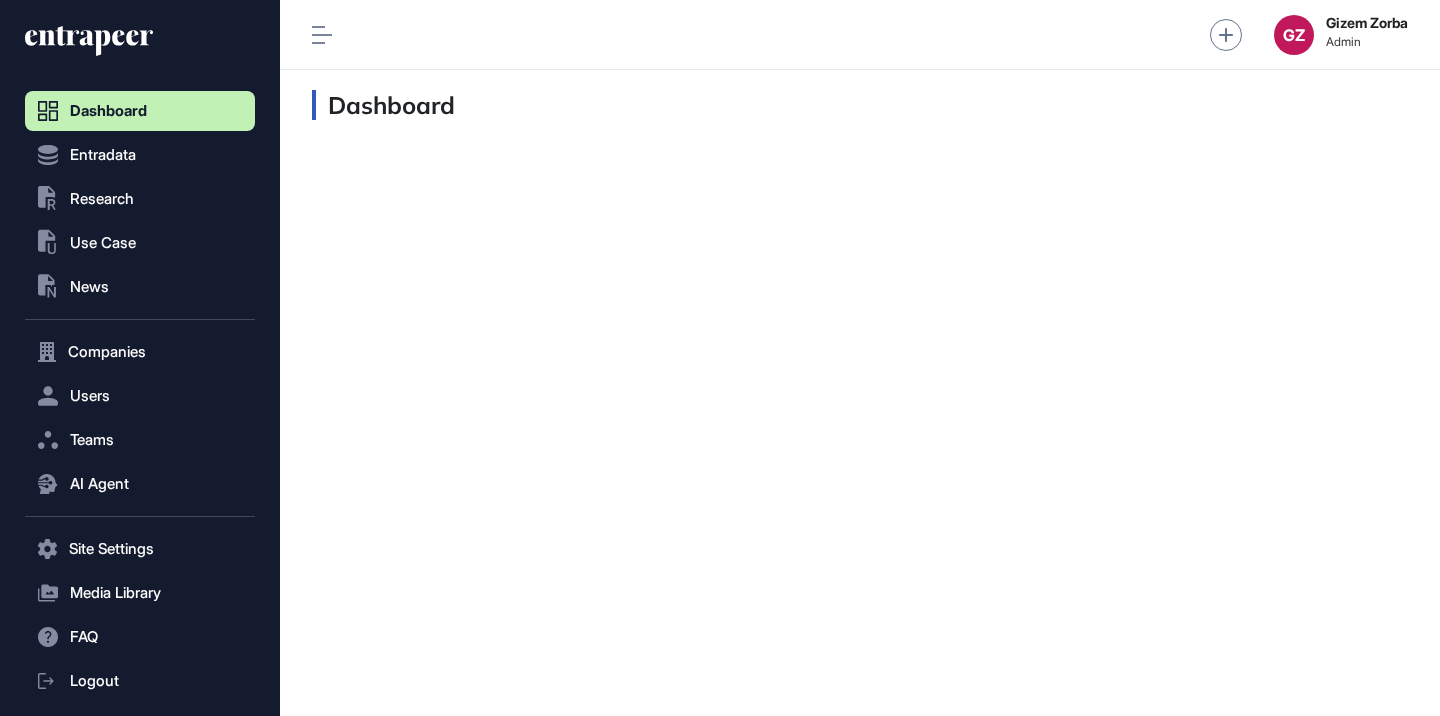 scroll, scrollTop: 676, scrollLeft: 230, axis: both 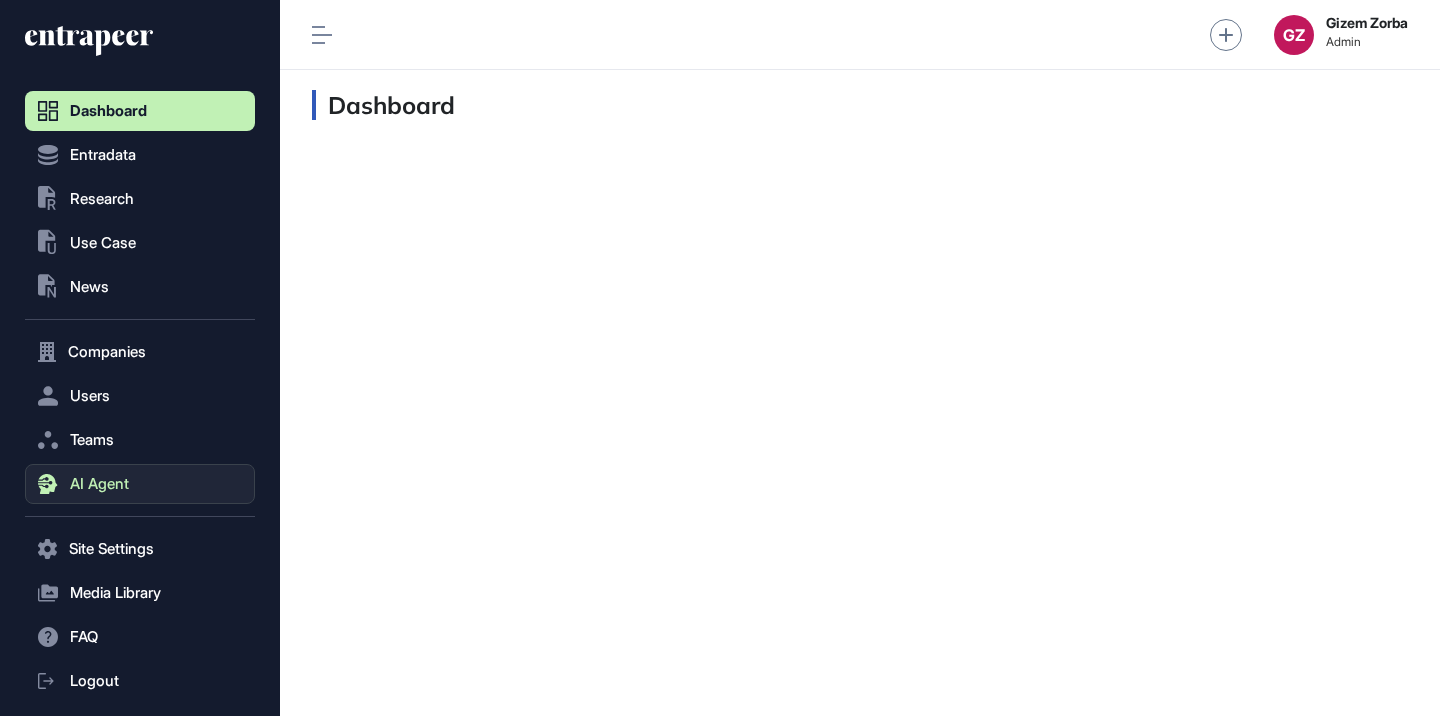 click on "AI Agent" at bounding box center (99, 484) 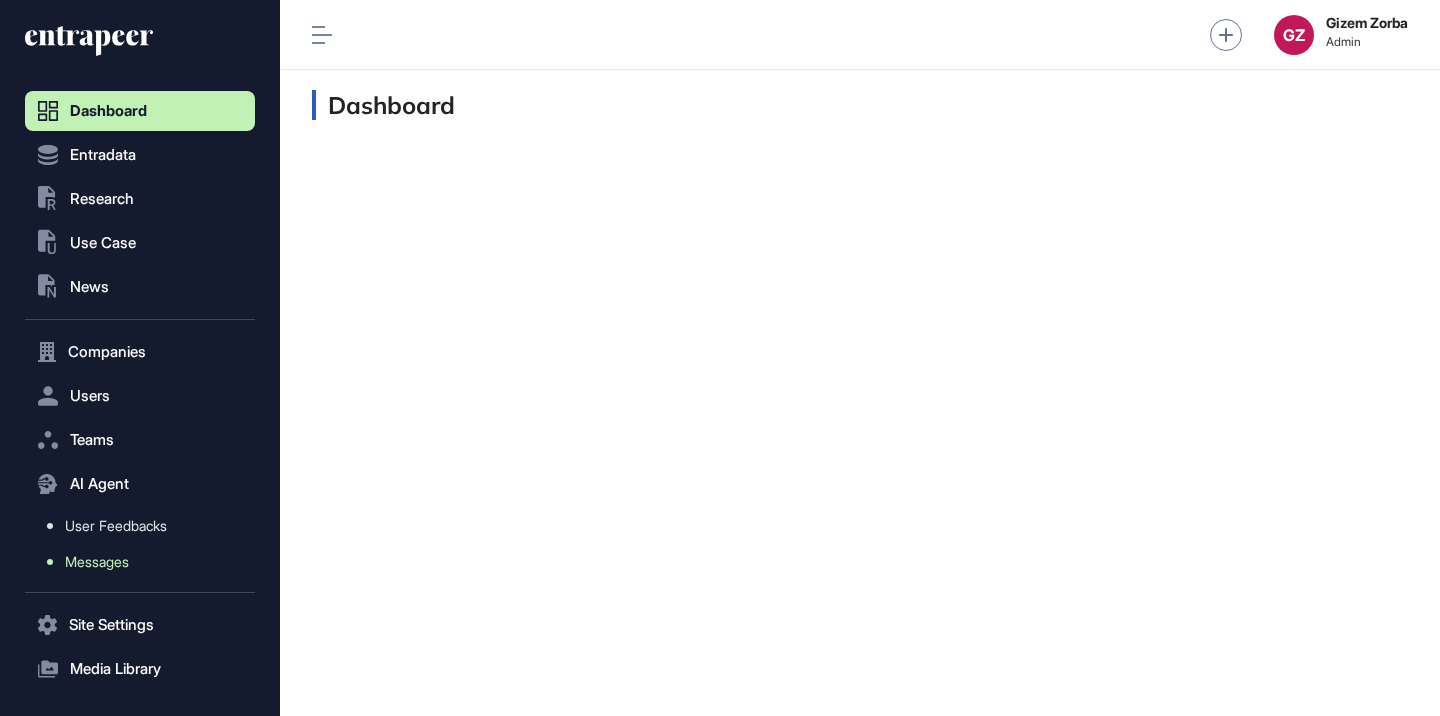 click on "Messages" at bounding box center [145, 562] 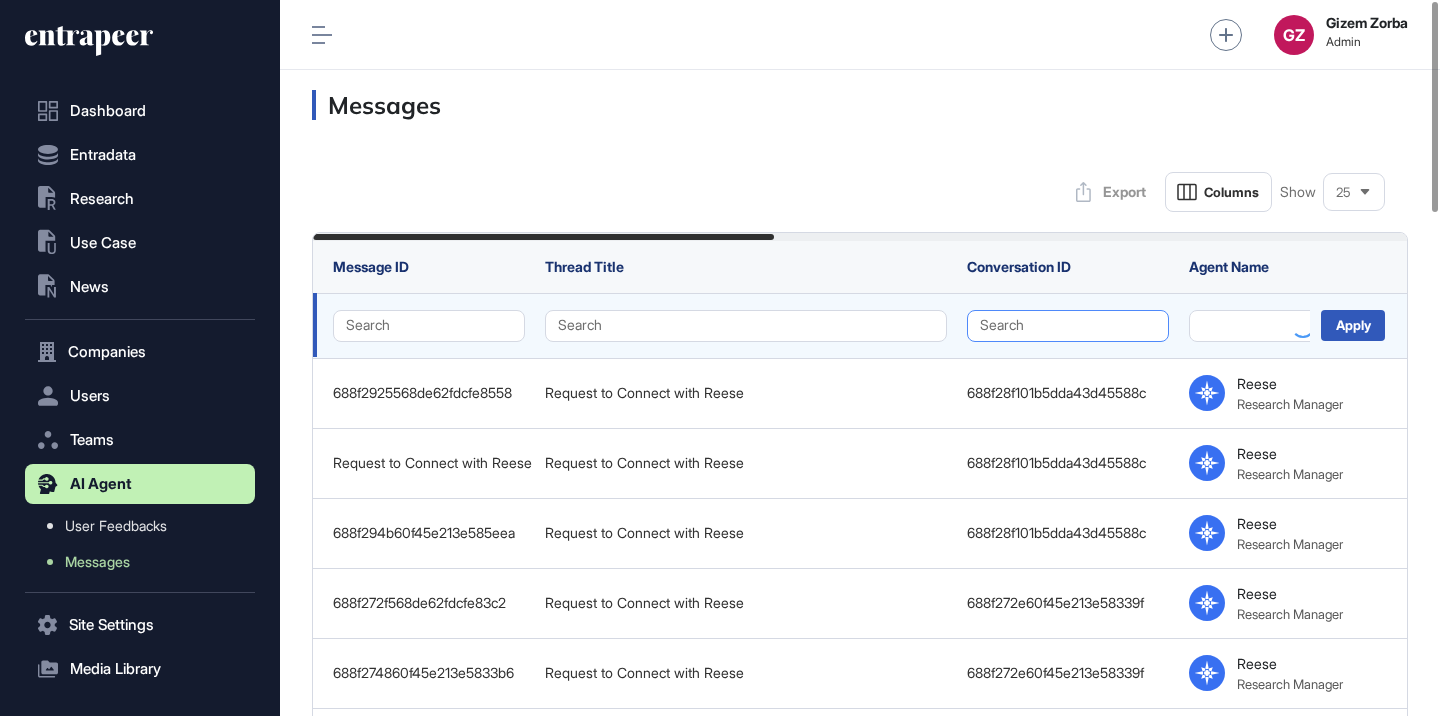 click on "Search" 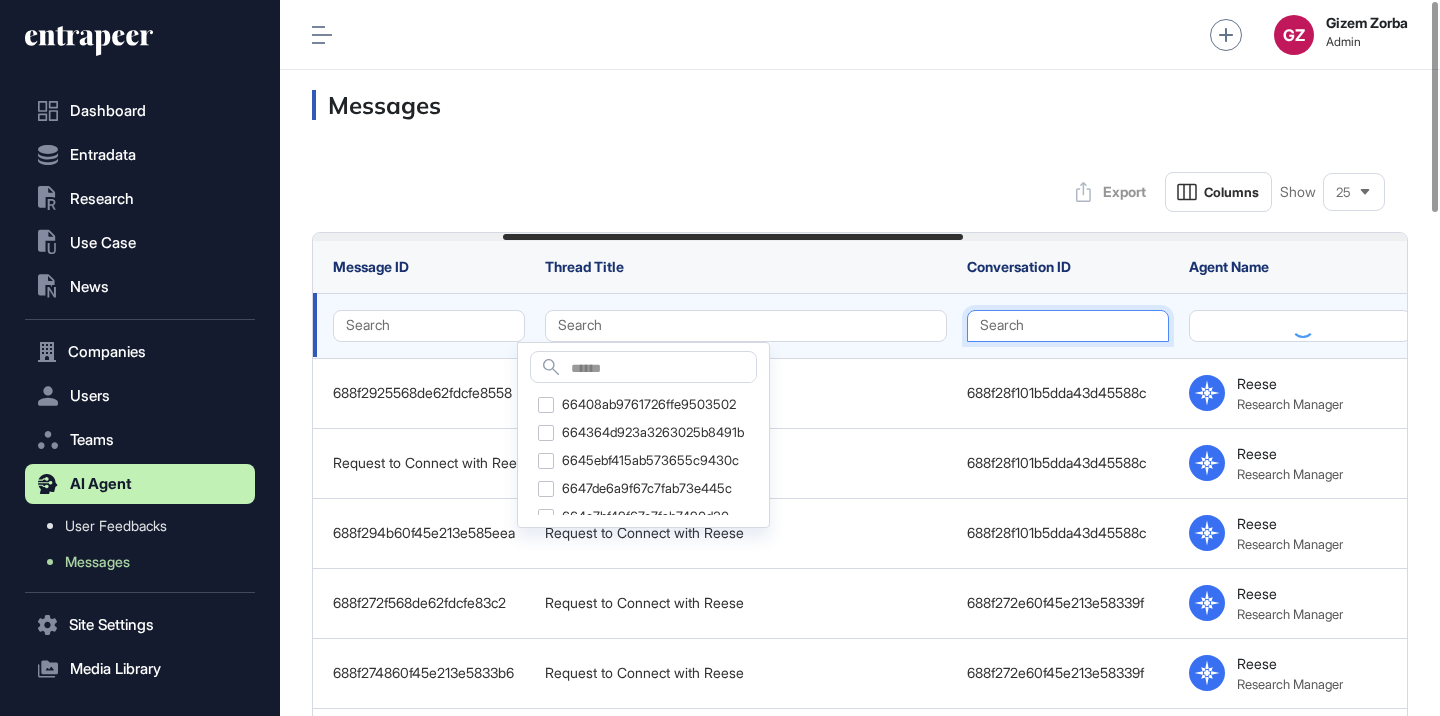 scroll, scrollTop: 0, scrollLeft: 450, axis: horizontal 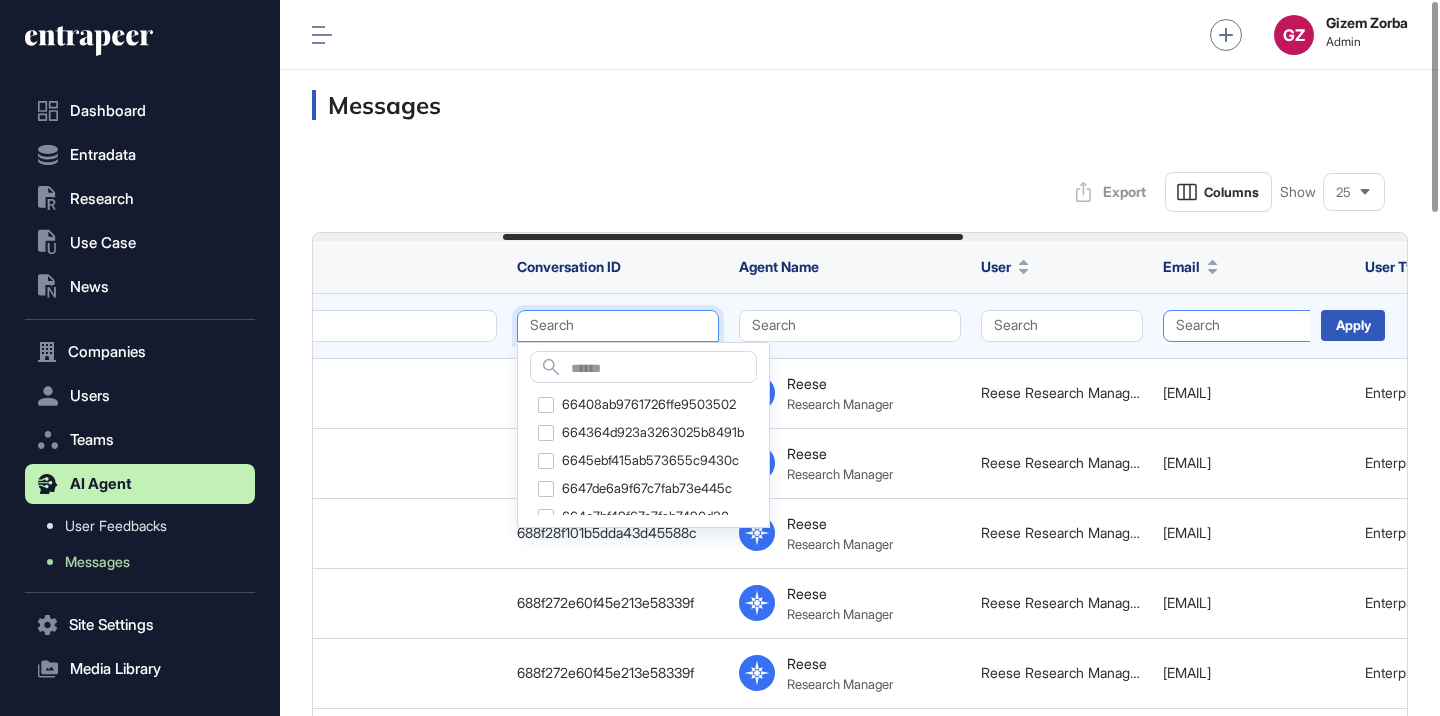 click on "Search" 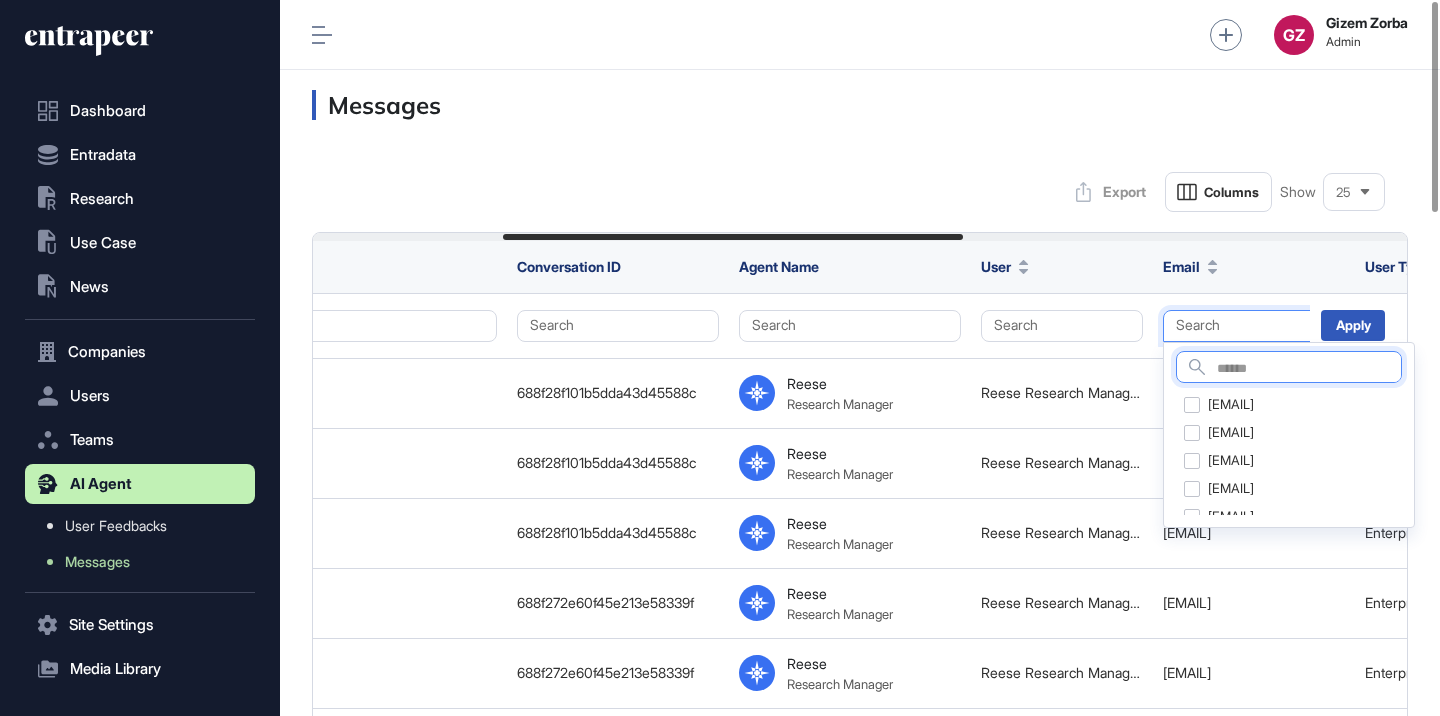 click at bounding box center (1309, 369) 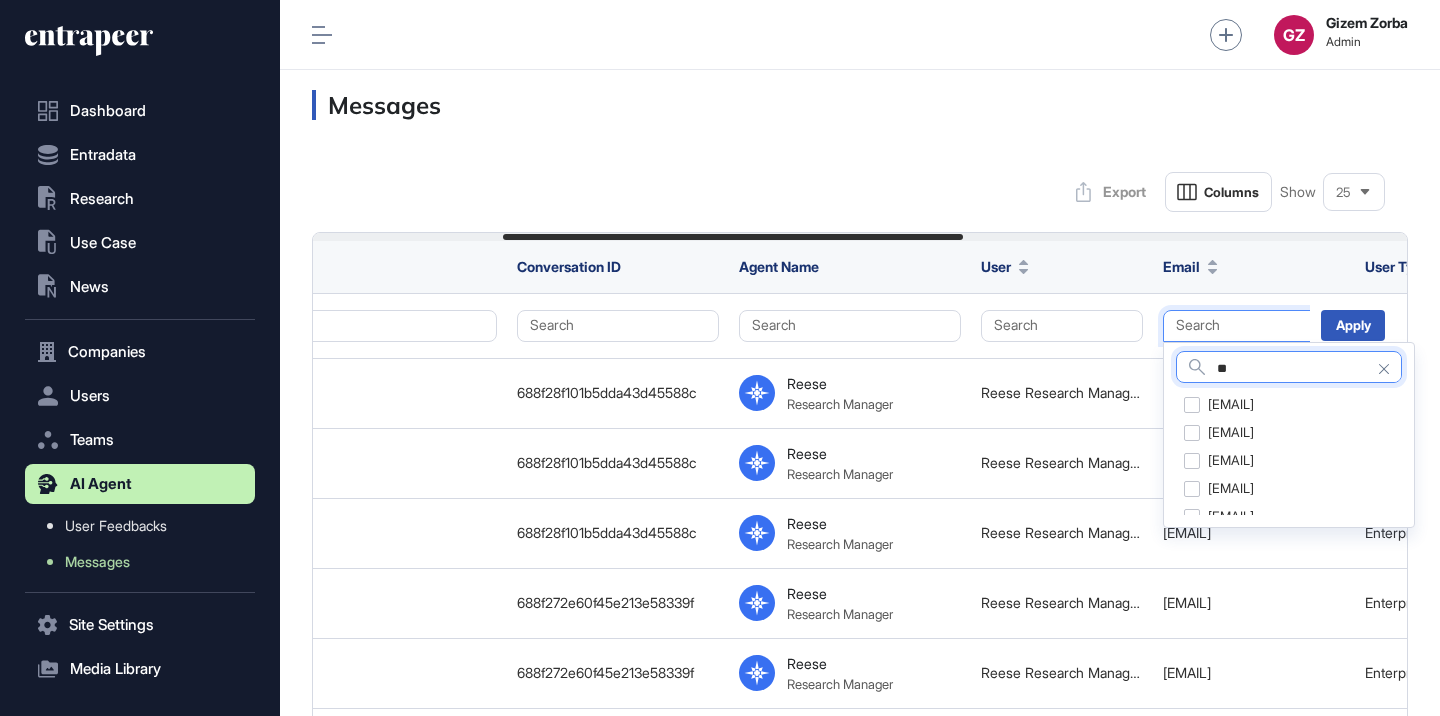 type on "**" 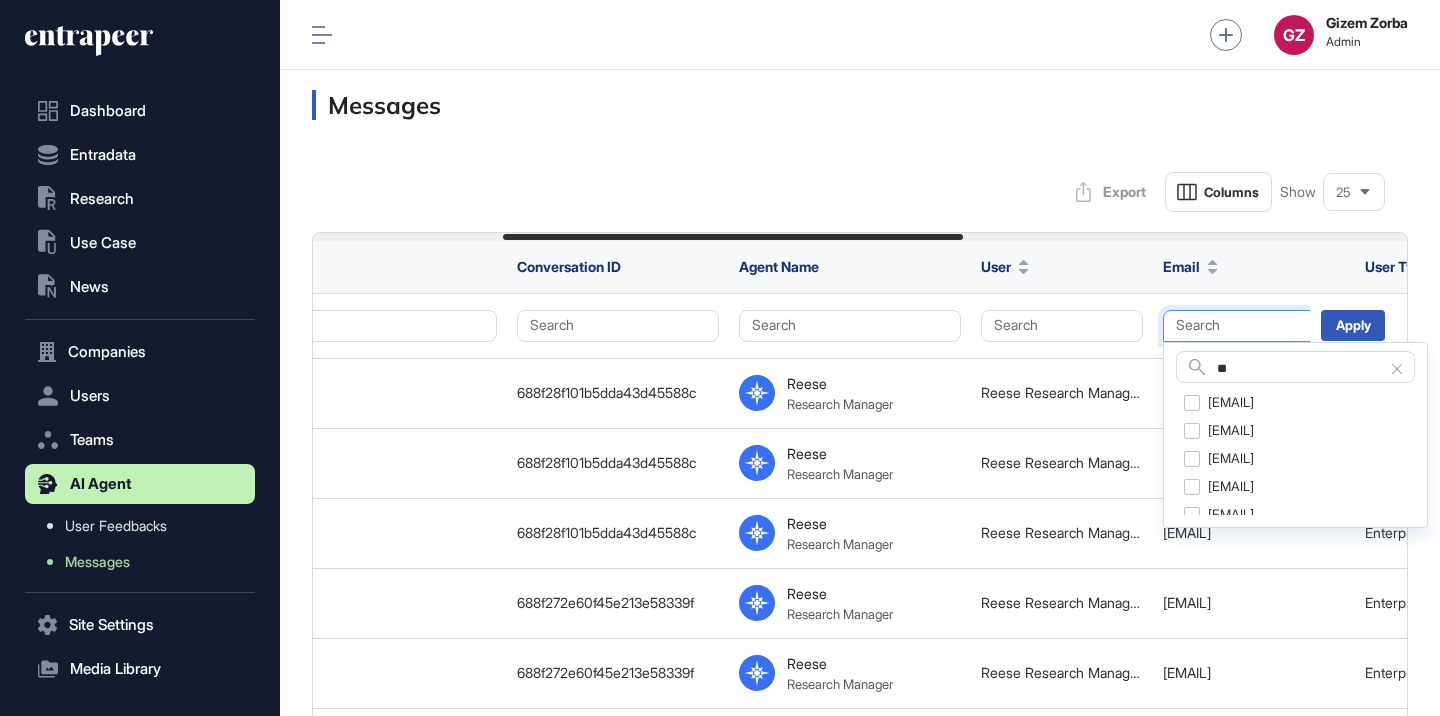 scroll, scrollTop: 536, scrollLeft: 0, axis: vertical 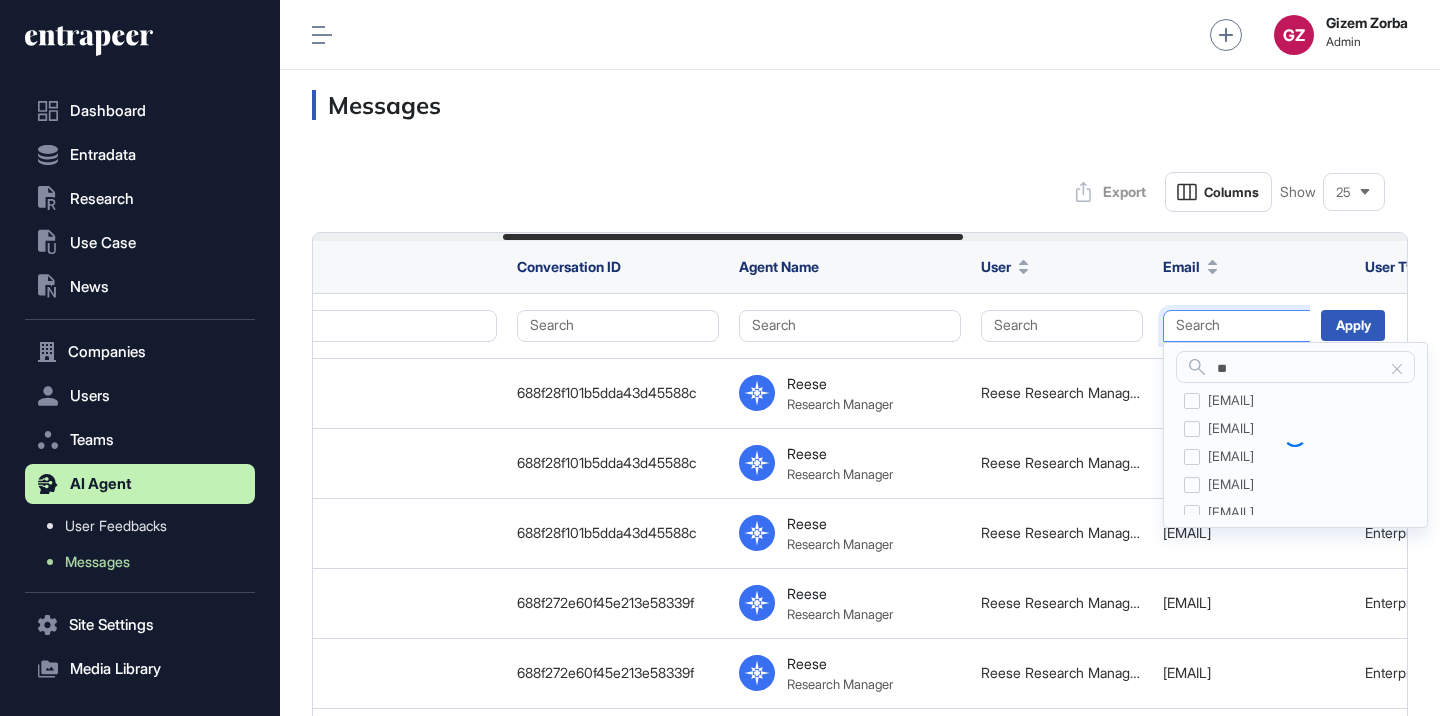click 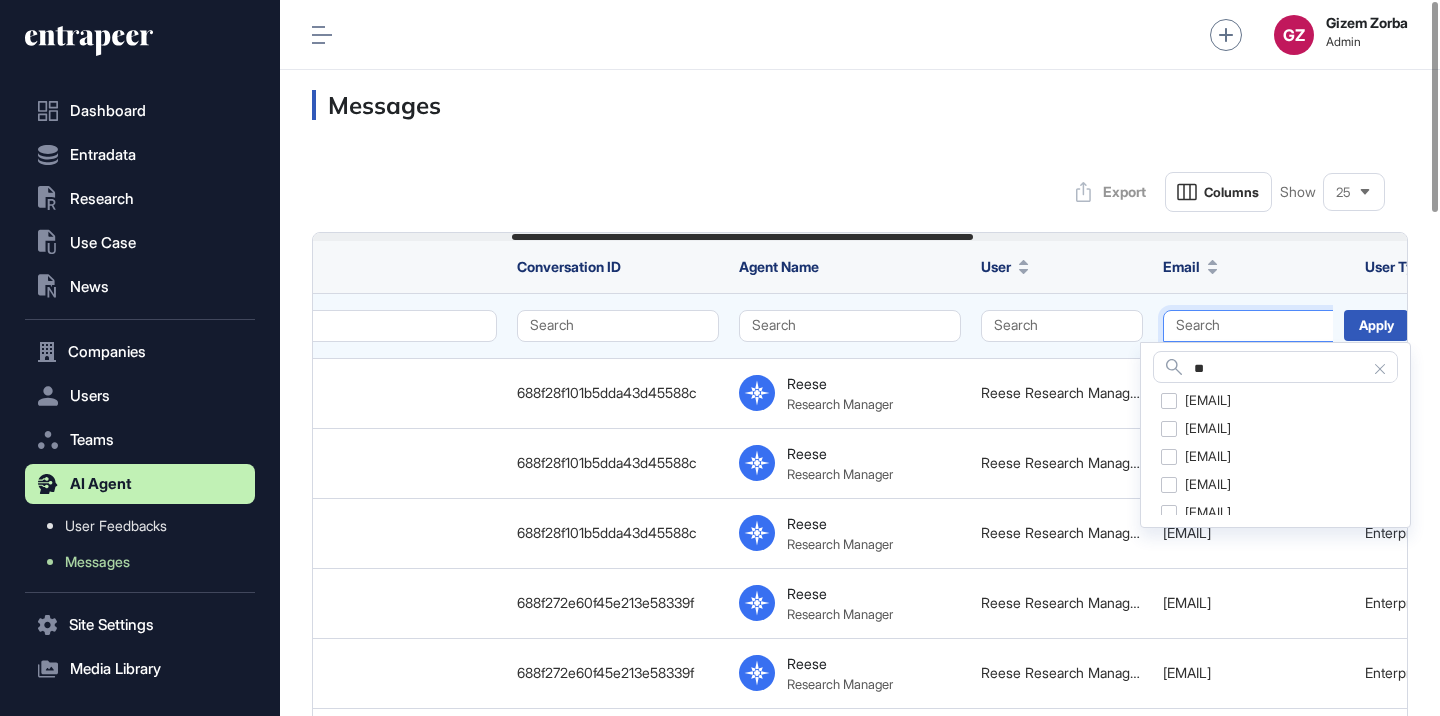 scroll, scrollTop: 0, scrollLeft: 1038, axis: horizontal 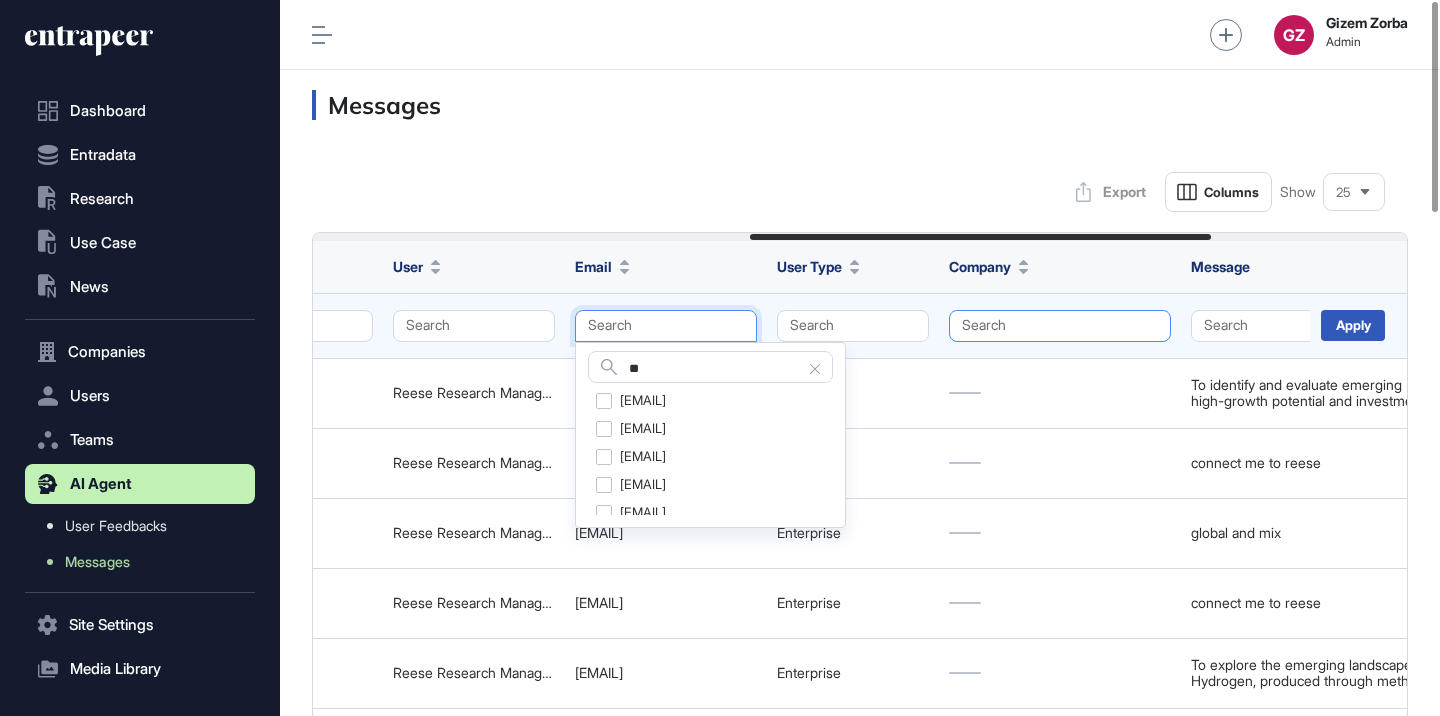 click on "Search" 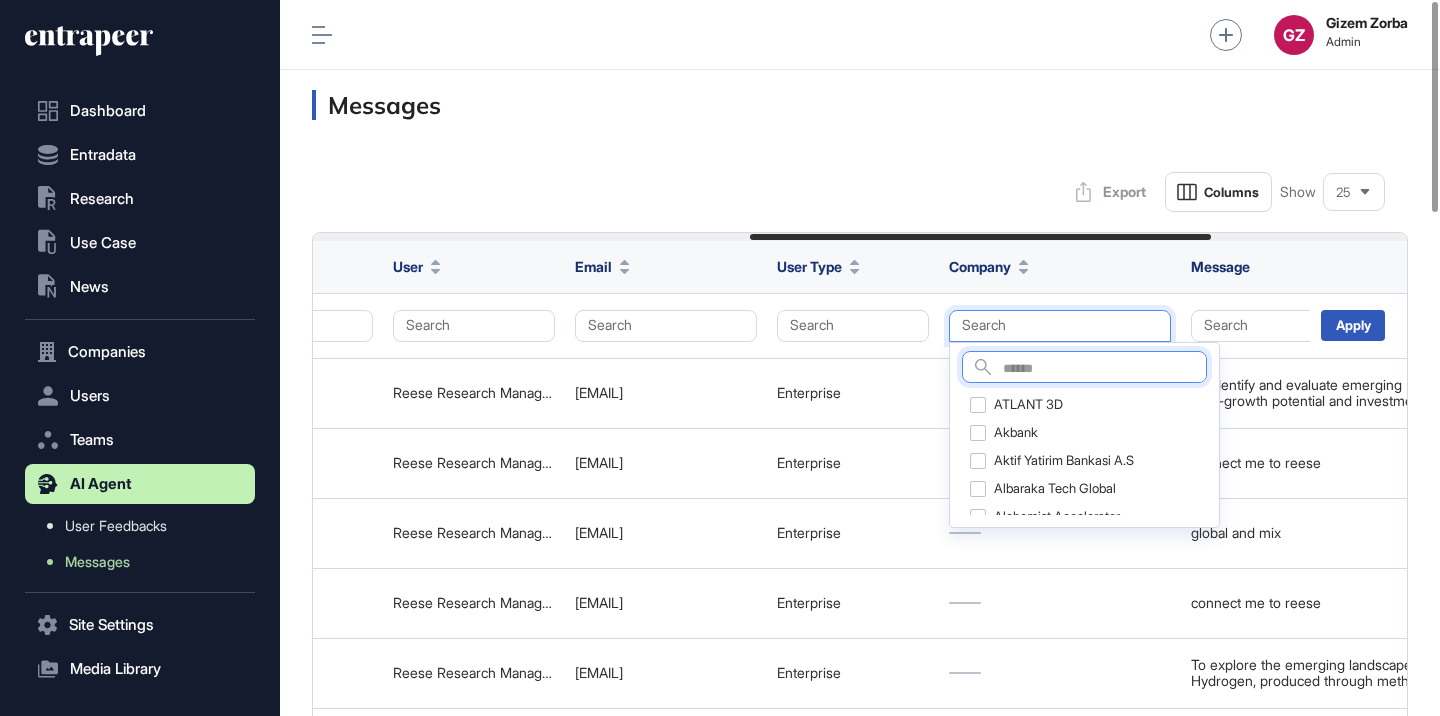 click at bounding box center [1104, 369] 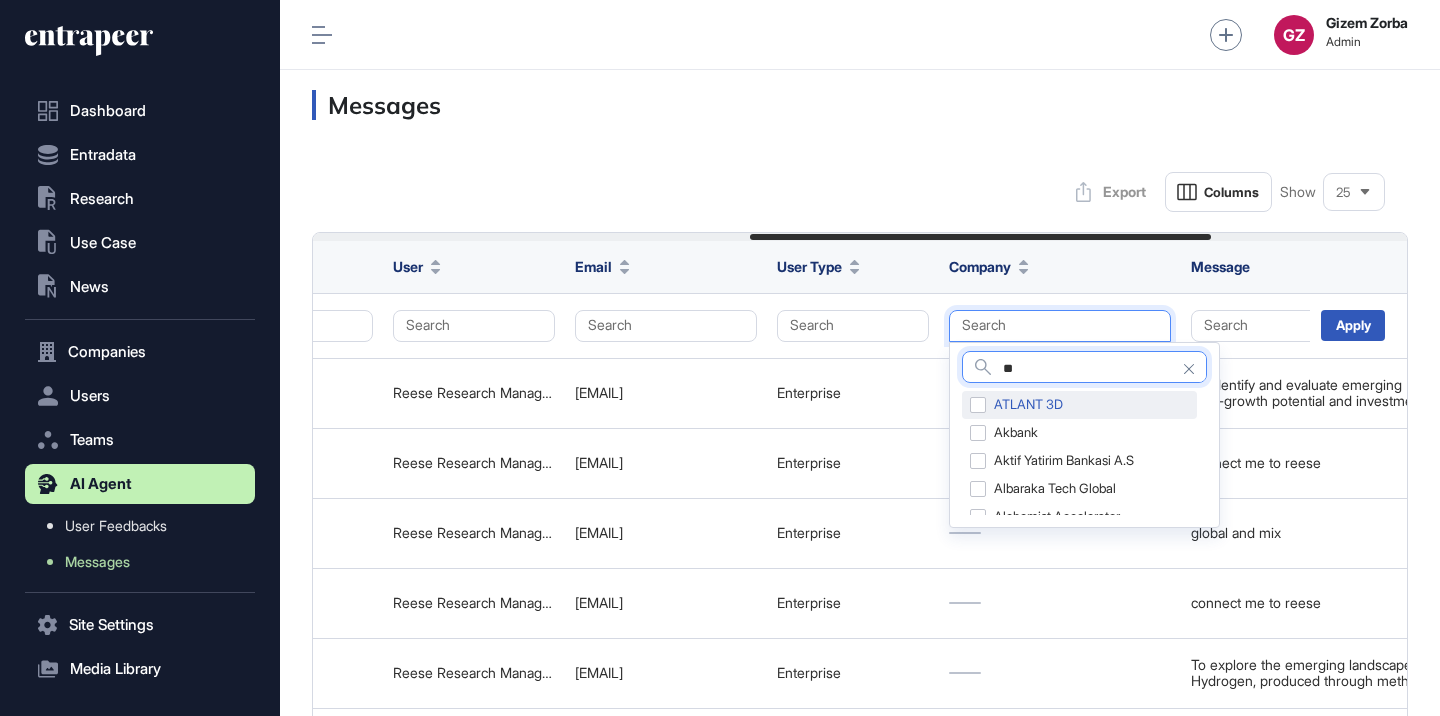 type on "**" 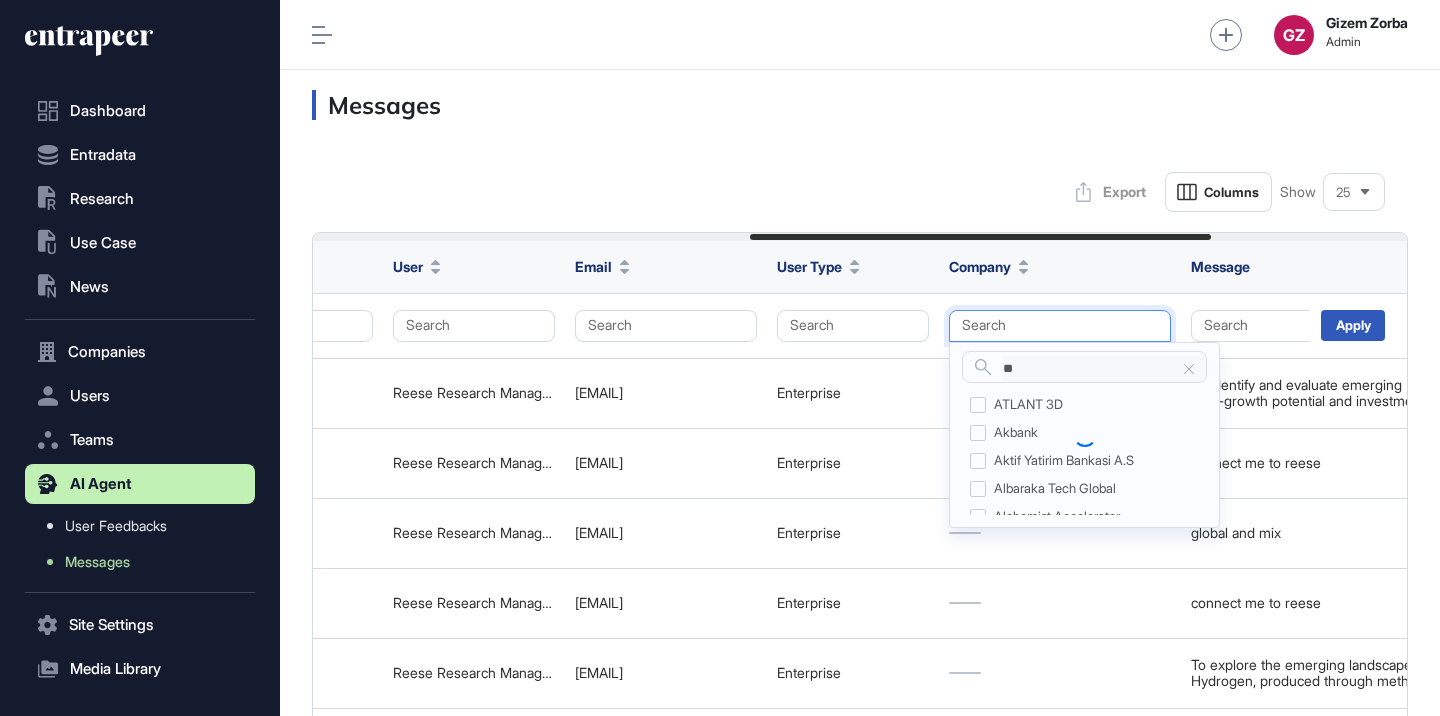 click 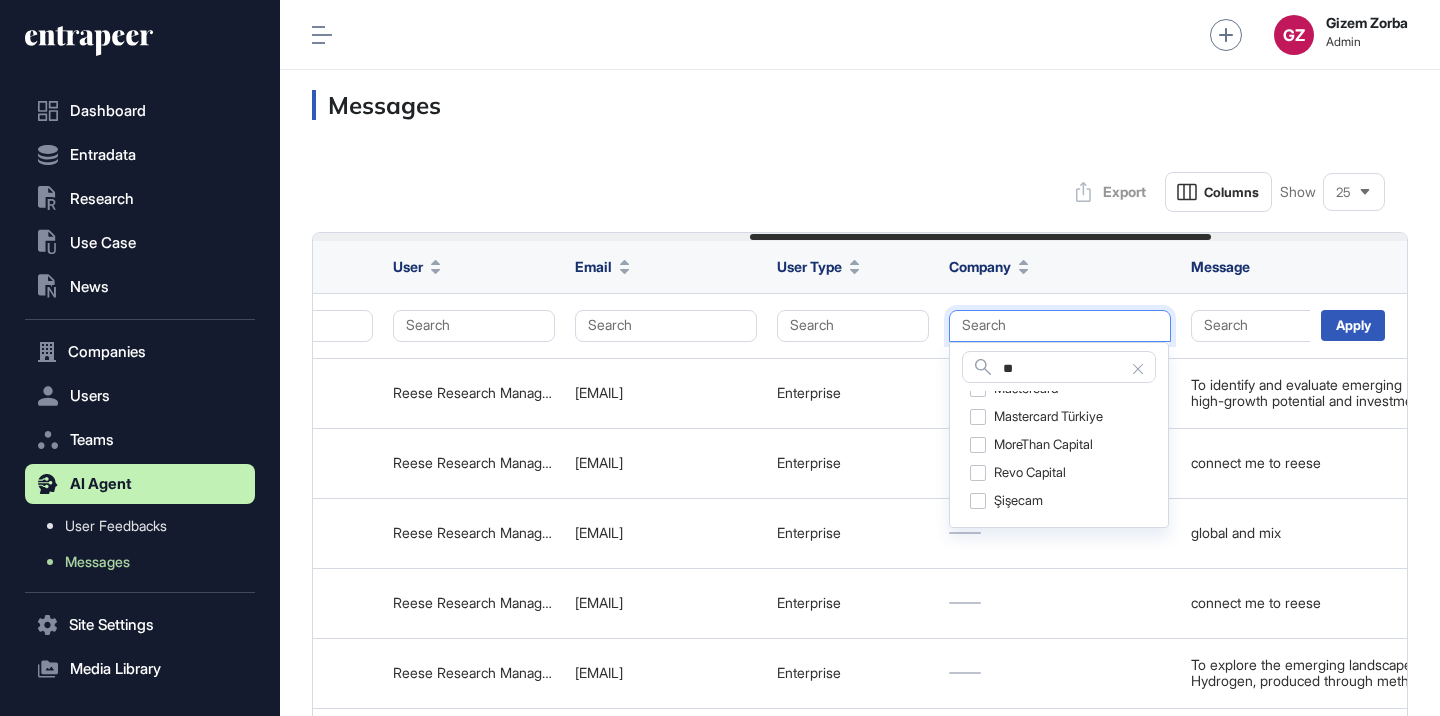 scroll, scrollTop: 0, scrollLeft: 0, axis: both 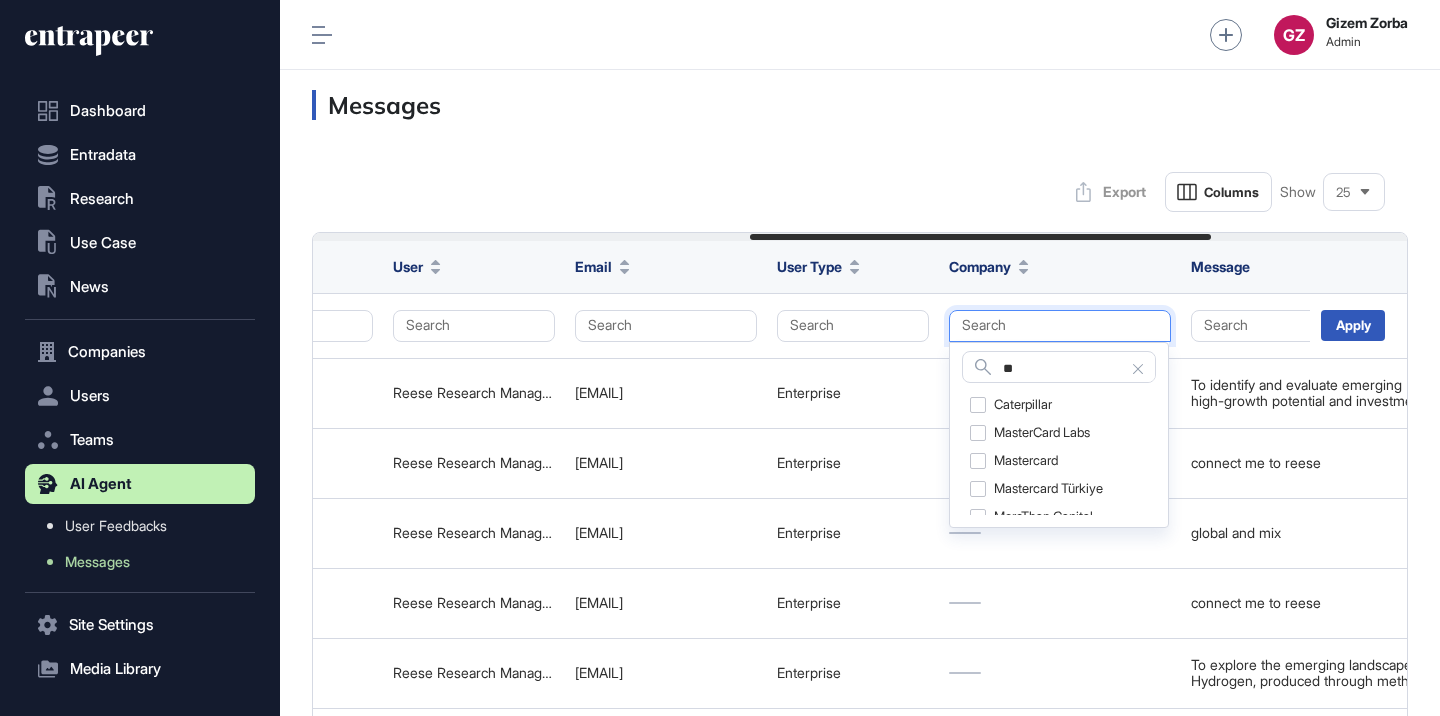 click 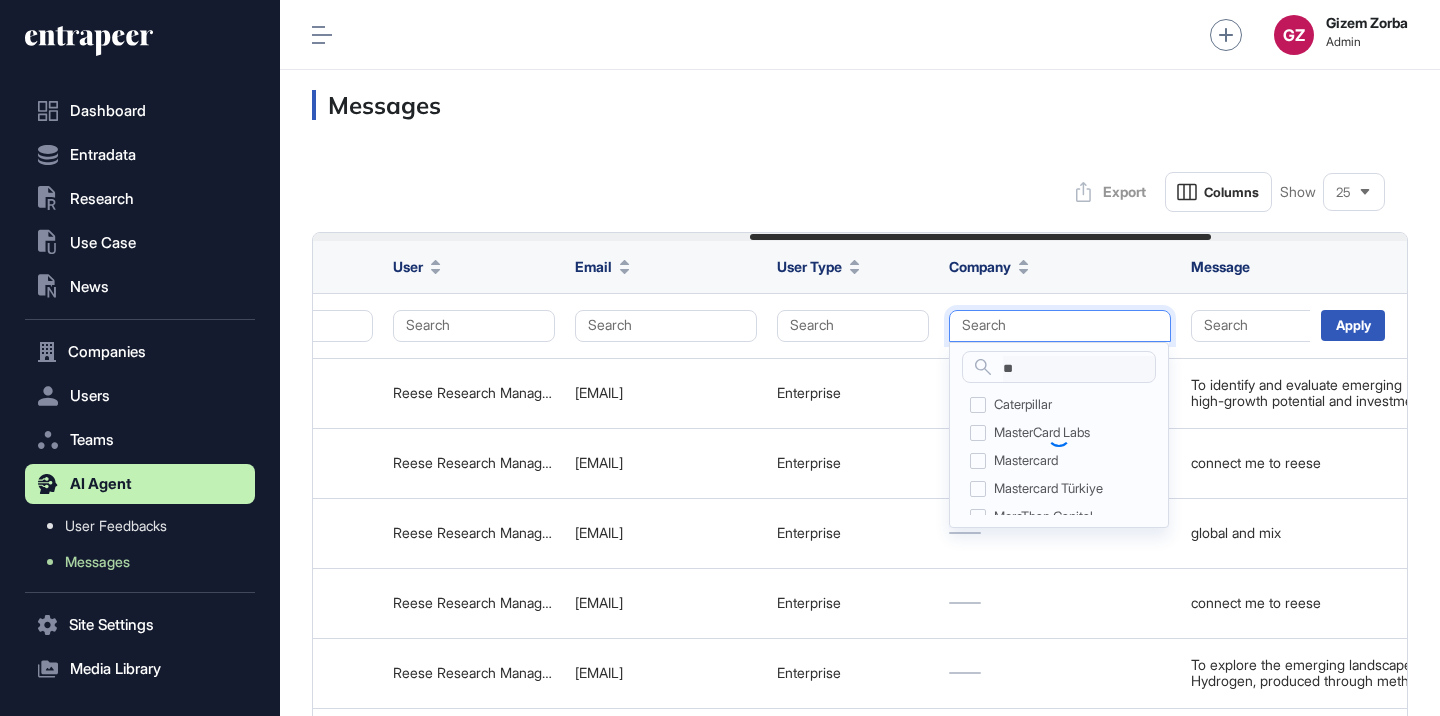 click 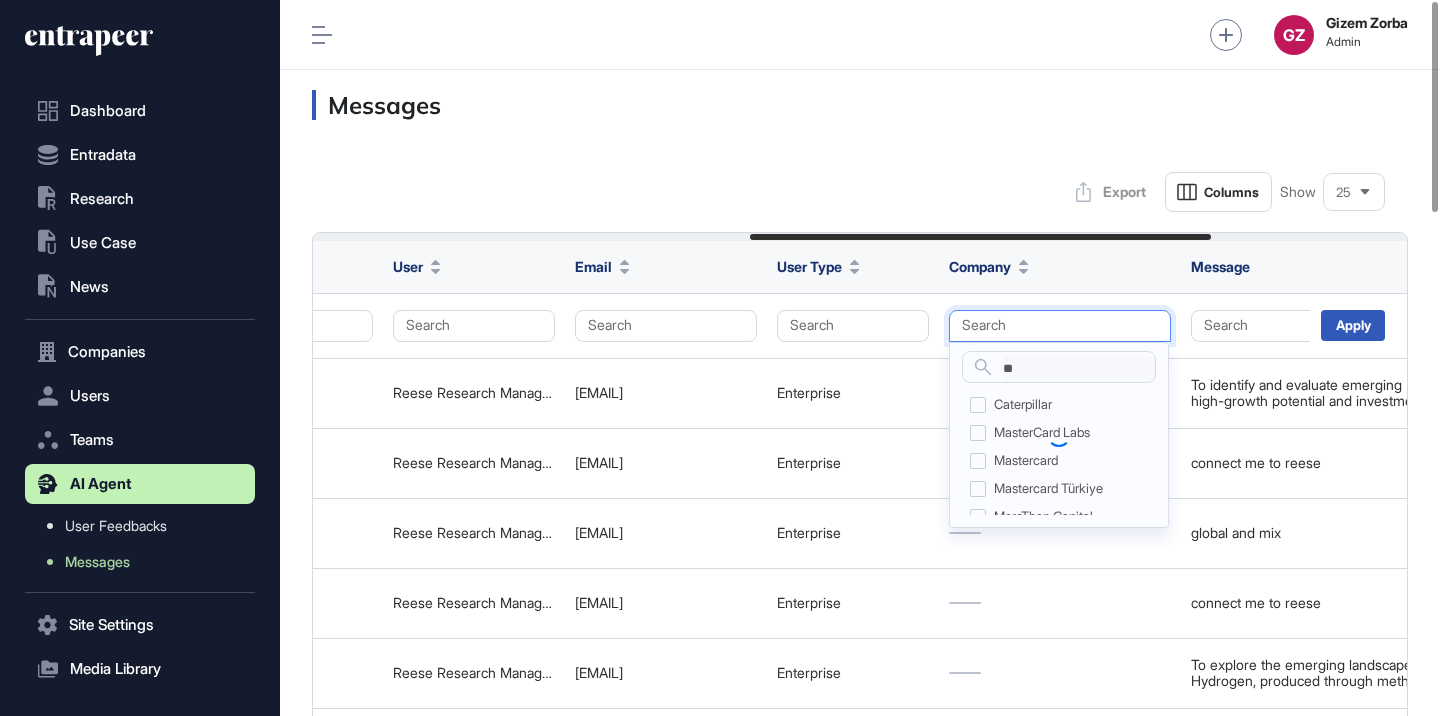 click on "Export Columns Show 25 Message ID Thread Title Conversation ID Agent Name User Email User Type Company Message Date Search Search Search Search Search Search Search Search Search Search Apply 688f2925568de62fdcfe8558 Request to Connect with Reese 688f28f101b5dda43d45588c Reese Research Manager Orion Proactive Intelligence Manager Manager orion@entrapeer.com Enterprise To identify and evaluate emerging FMCG startups that present high-growth potential and investment opportunitie... 2025-08-03 12:16 688f28f2d2da6a6d3861dc7e Request to Connect with Reese 688f28f101b5dda43d45588c Reese Research Manager Orion Proactive Intelligence Manager Manager orion@entrapeer.com Enterprise connect me to reese 2025-08-03 12:16 688f294b60f45e213e585eea Request to Connect with Reese 688f28f101b5dda43d45588c Reese Research Manager Orion Proactive Intelligence Manager Manager orion@entrapeer.com Enterprise global and mix 2025-08-03 12:16 688f272f568de62fdcfe83c2 Request to Connect with Reese 688f272e60f45e213e58339f Reese Reese 25" at bounding box center [860, 1206] 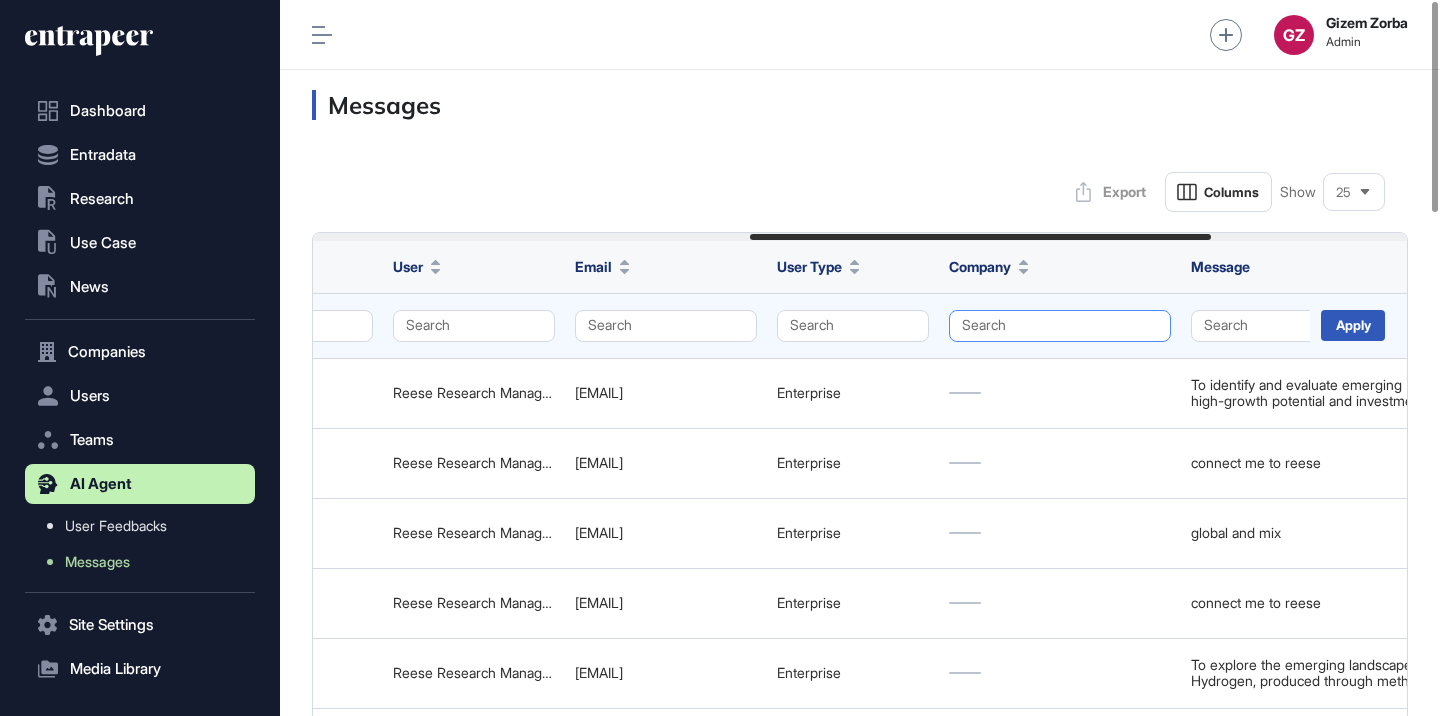 click on "Search" 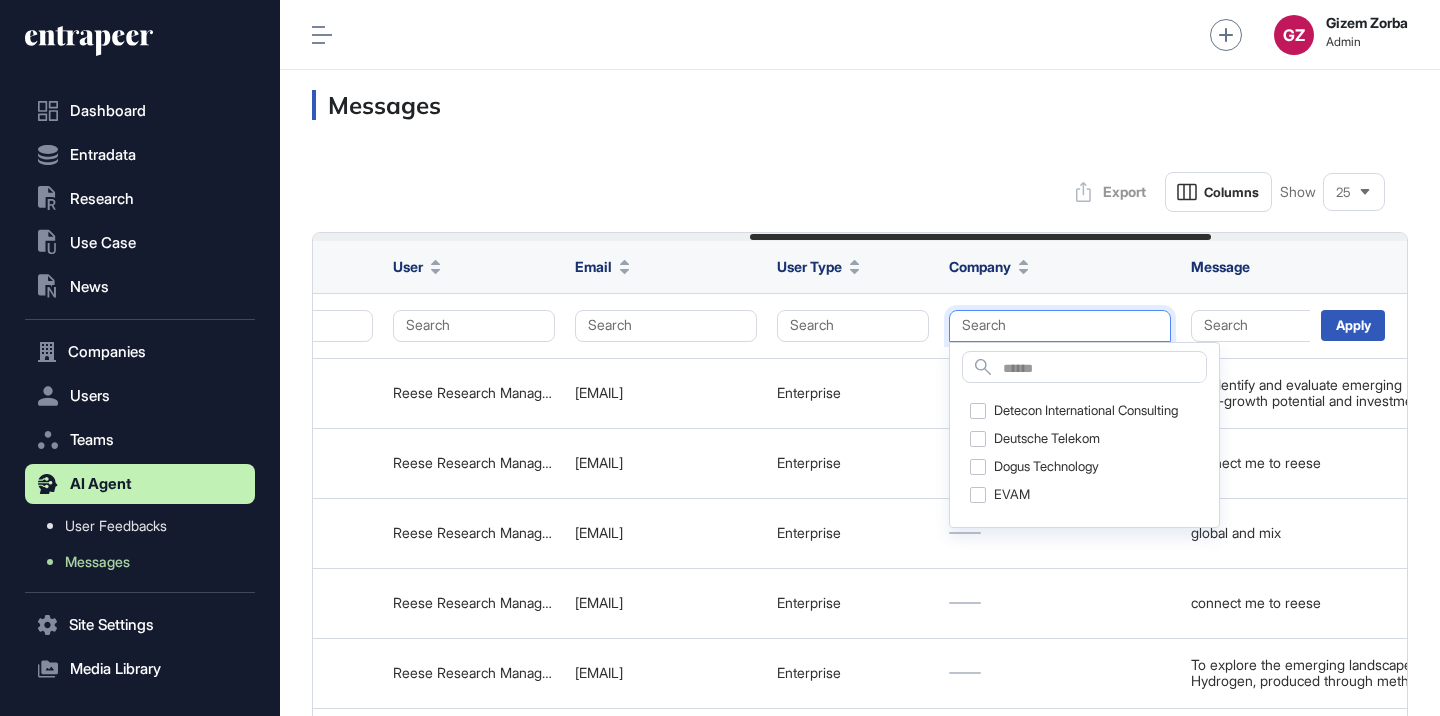 scroll, scrollTop: 1187, scrollLeft: 0, axis: vertical 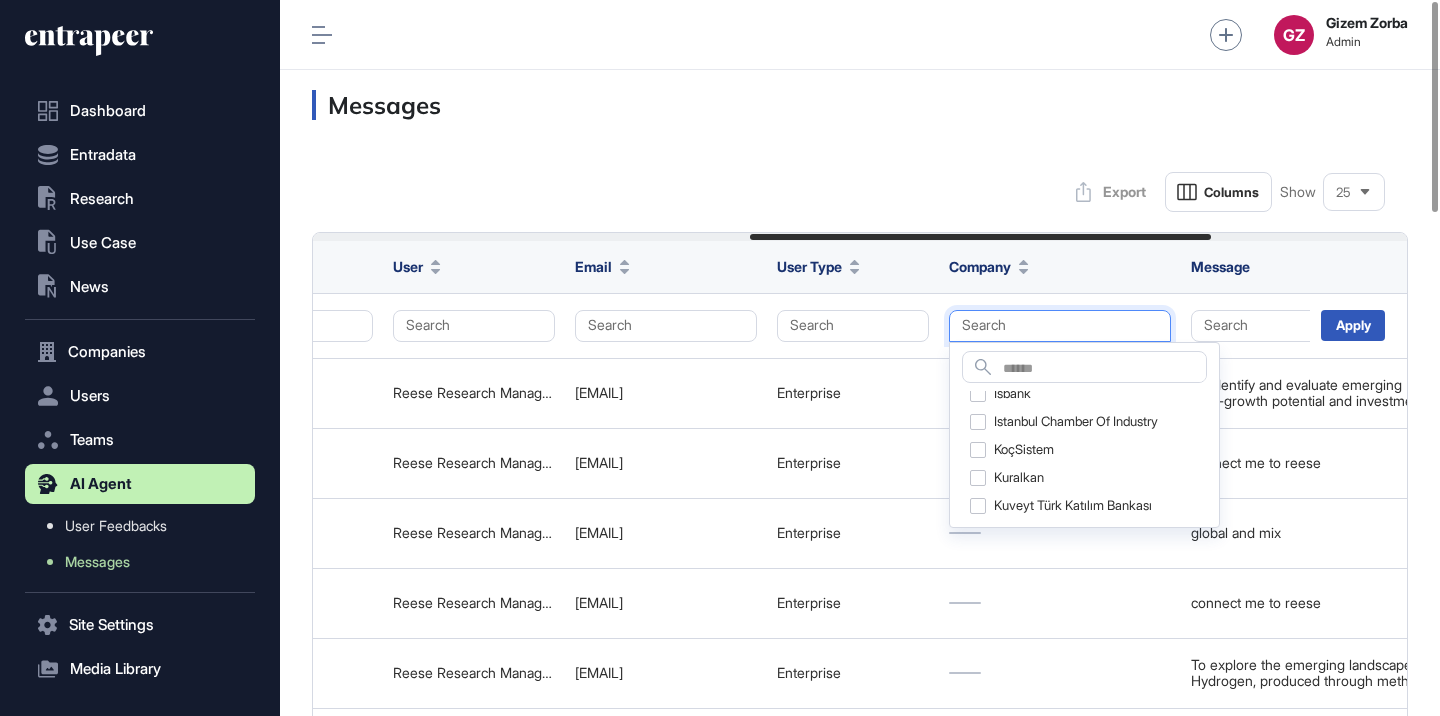 click on "Export Columns Show 25 Message ID Thread Title Conversation ID Agent Name User Email User Type Company Message Date Search Search Search Search Search Search Search Search Search Search Apply 688f2925568de62fdcfe8558 Request to Connect with Reese 688f28f101b5dda43d45588c Reese Research Manager Orion Proactive Intelligence Manager Manager orion@entrapeer.com Enterprise To identify and evaluate emerging FMCG startups that present high-growth potential and investment opportunitie... 2025-08-03 12:16 688f28f2d2da6a6d3861dc7e Request to Connect with Reese 688f28f101b5dda43d45588c Reese Research Manager Orion Proactive Intelligence Manager Manager orion@entrapeer.com Enterprise connect me to reese 2025-08-03 12:16 688f294b60f45e213e585eea Request to Connect with Reese 688f28f101b5dda43d45588c Reese Research Manager Orion Proactive Intelligence Manager Manager orion@entrapeer.com Enterprise global and mix 2025-08-03 12:16 688f272f568de62fdcfe83c2 Request to Connect with Reese 688f272e60f45e213e58339f Reese Reese 25" at bounding box center [860, 1206] 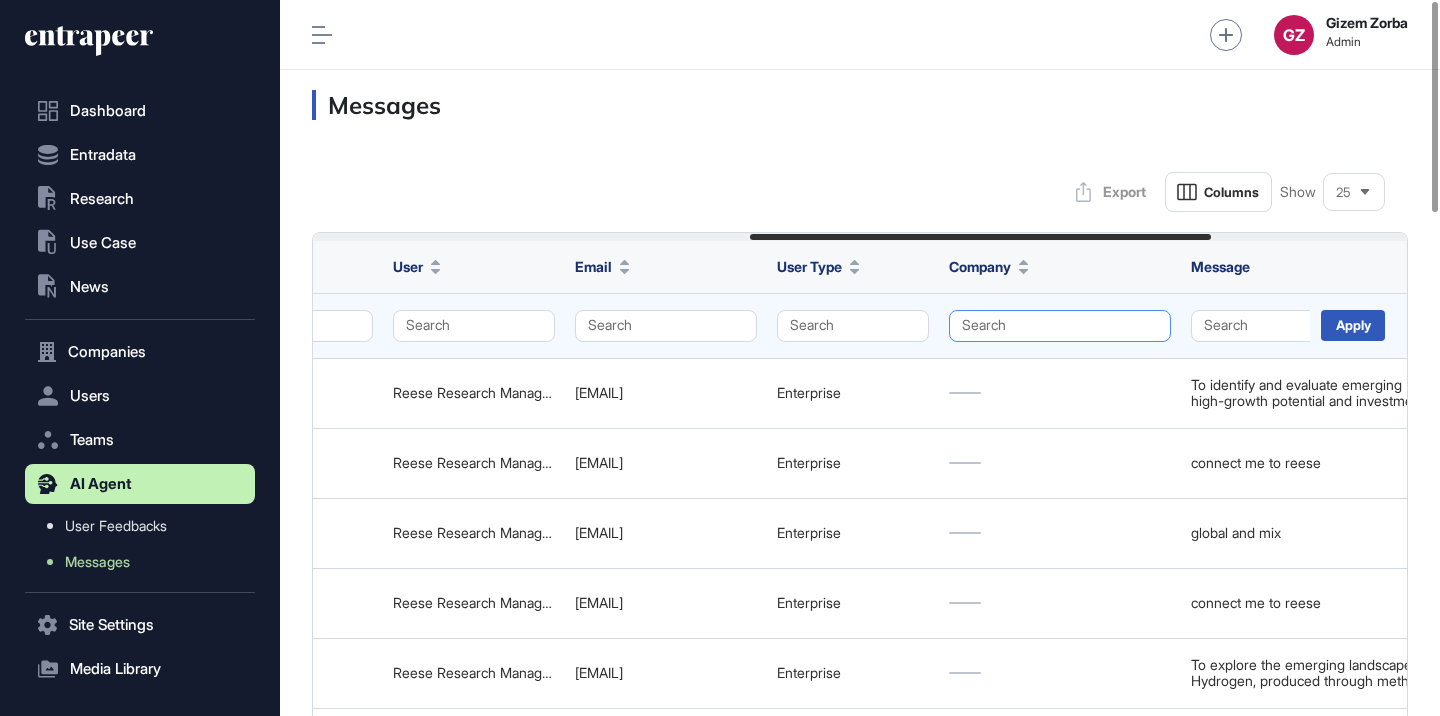 click on "Search" 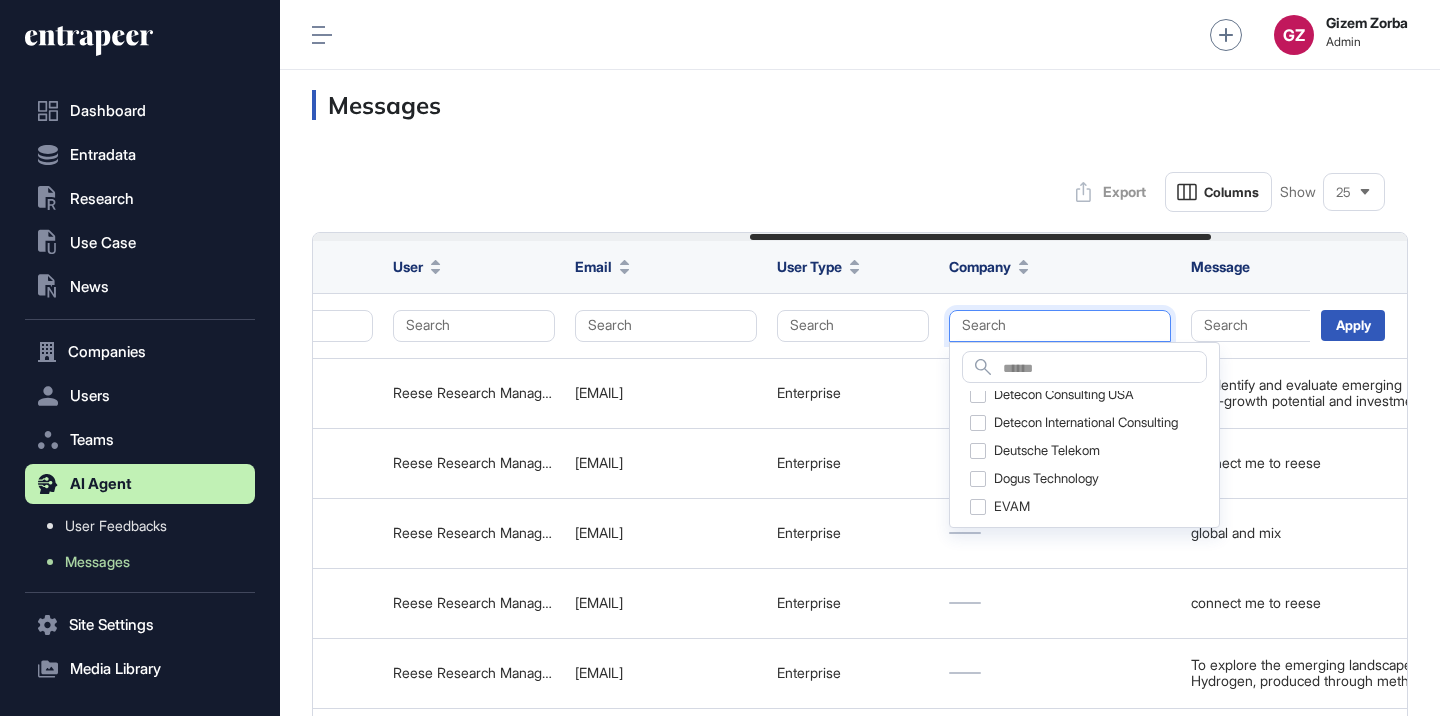 scroll, scrollTop: 739, scrollLeft: 0, axis: vertical 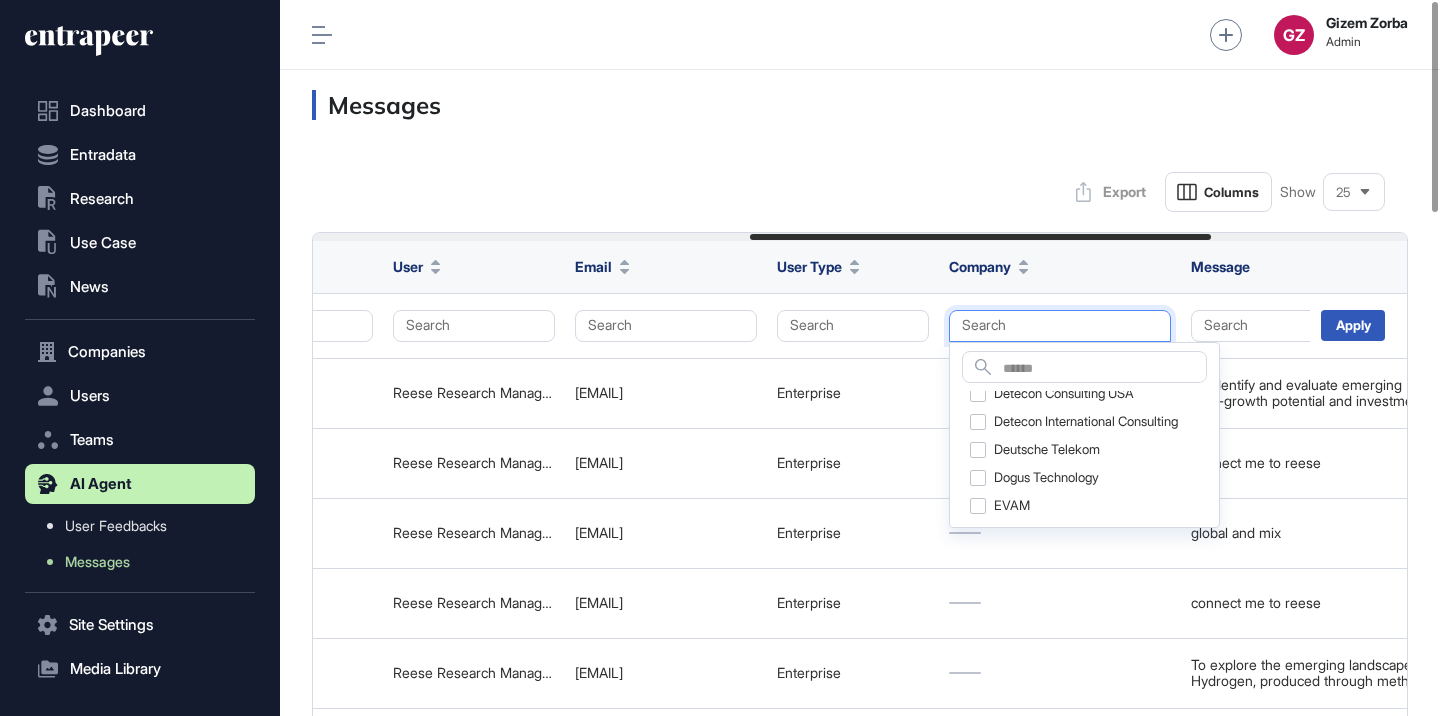 click on "Export Columns Show 25" at bounding box center (860, 192) 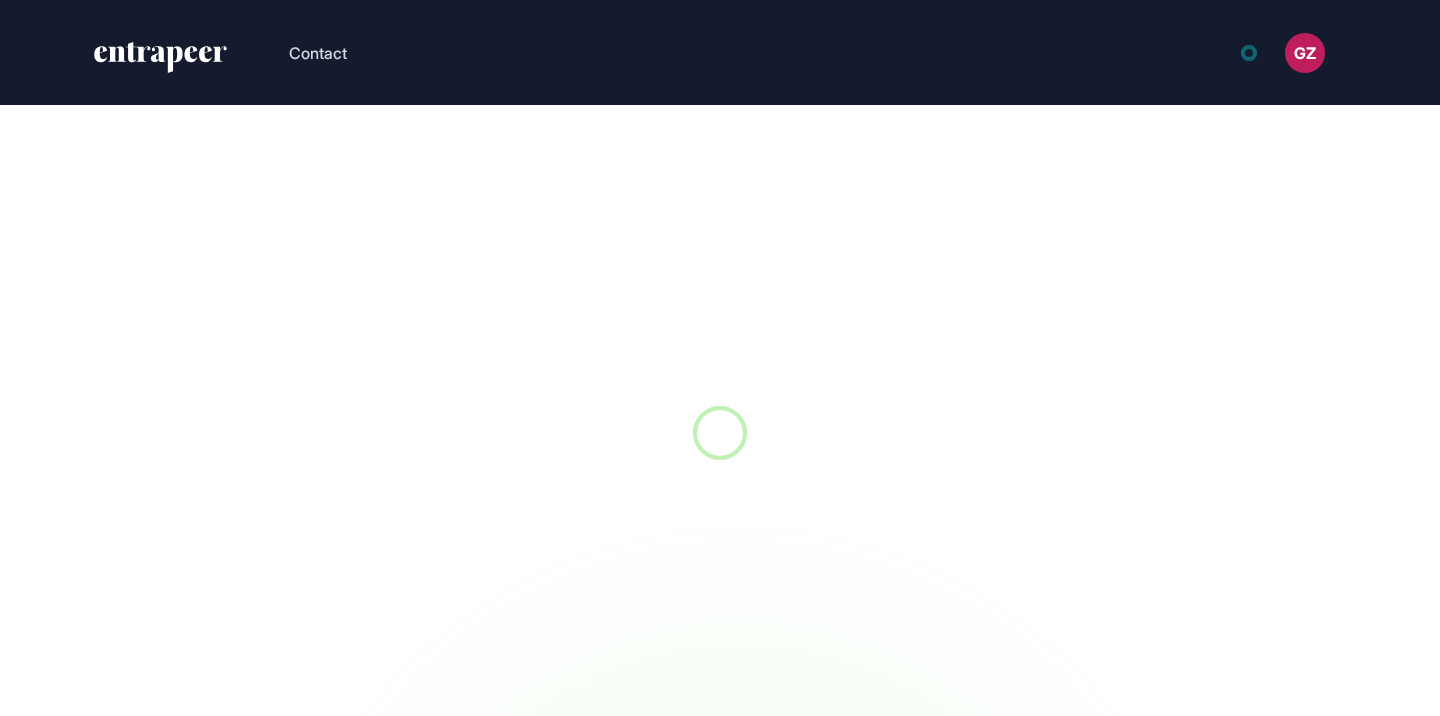 scroll, scrollTop: 0, scrollLeft: 0, axis: both 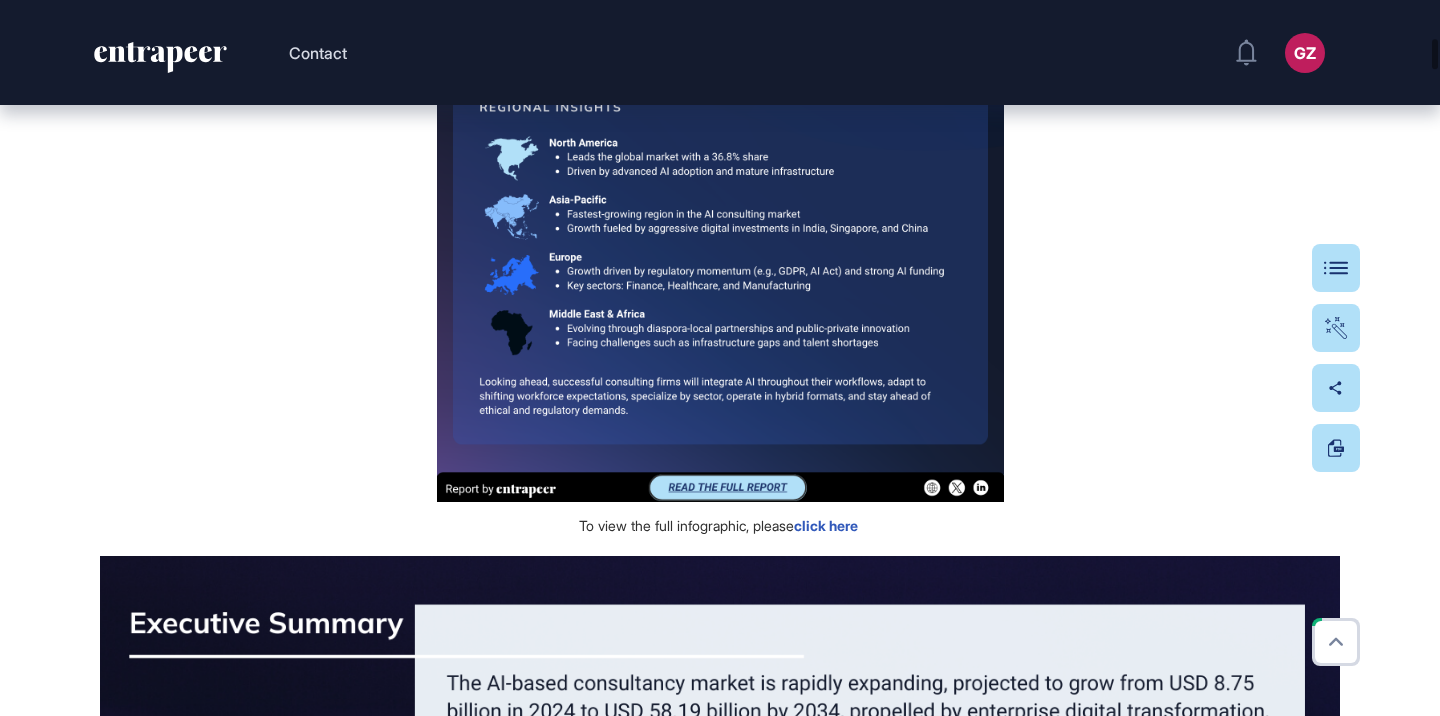click on "click here" at bounding box center (826, 525) 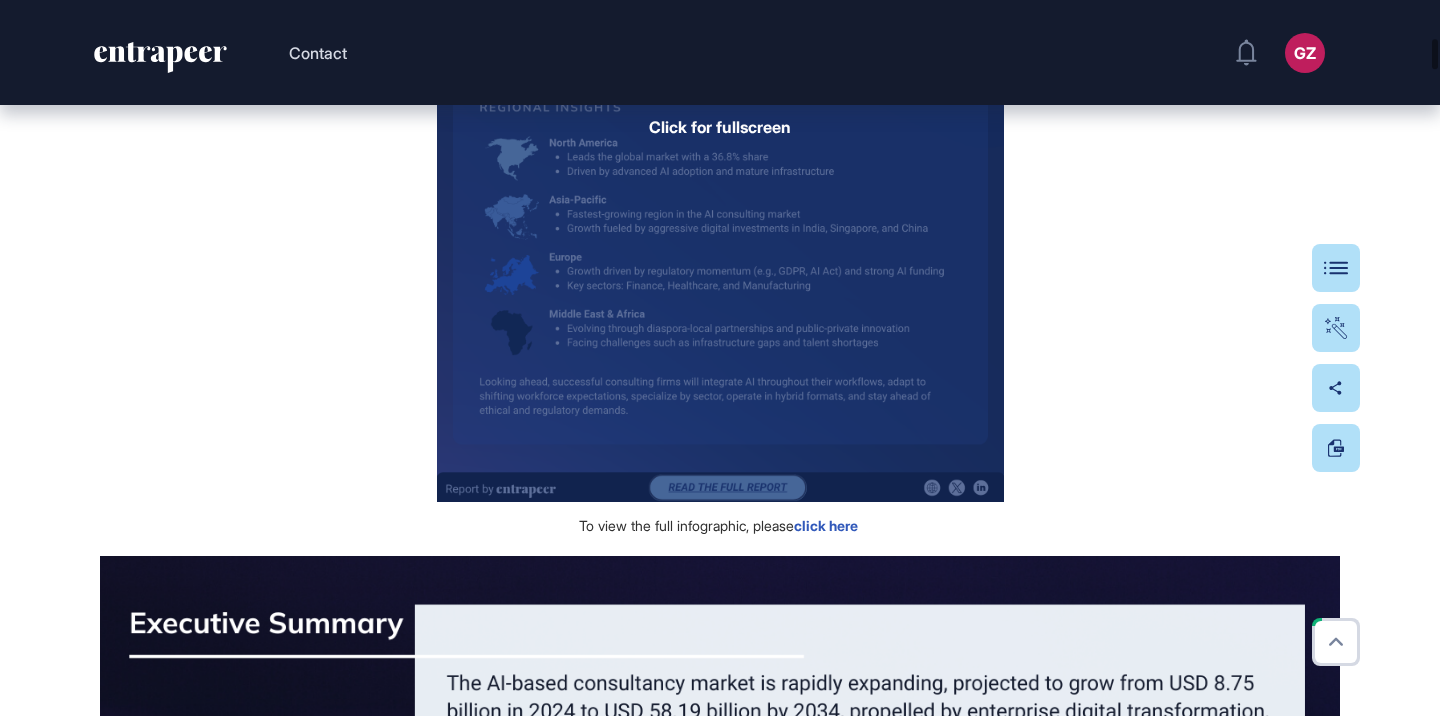 click on "Click for fullscreen" at bounding box center (720, 101) 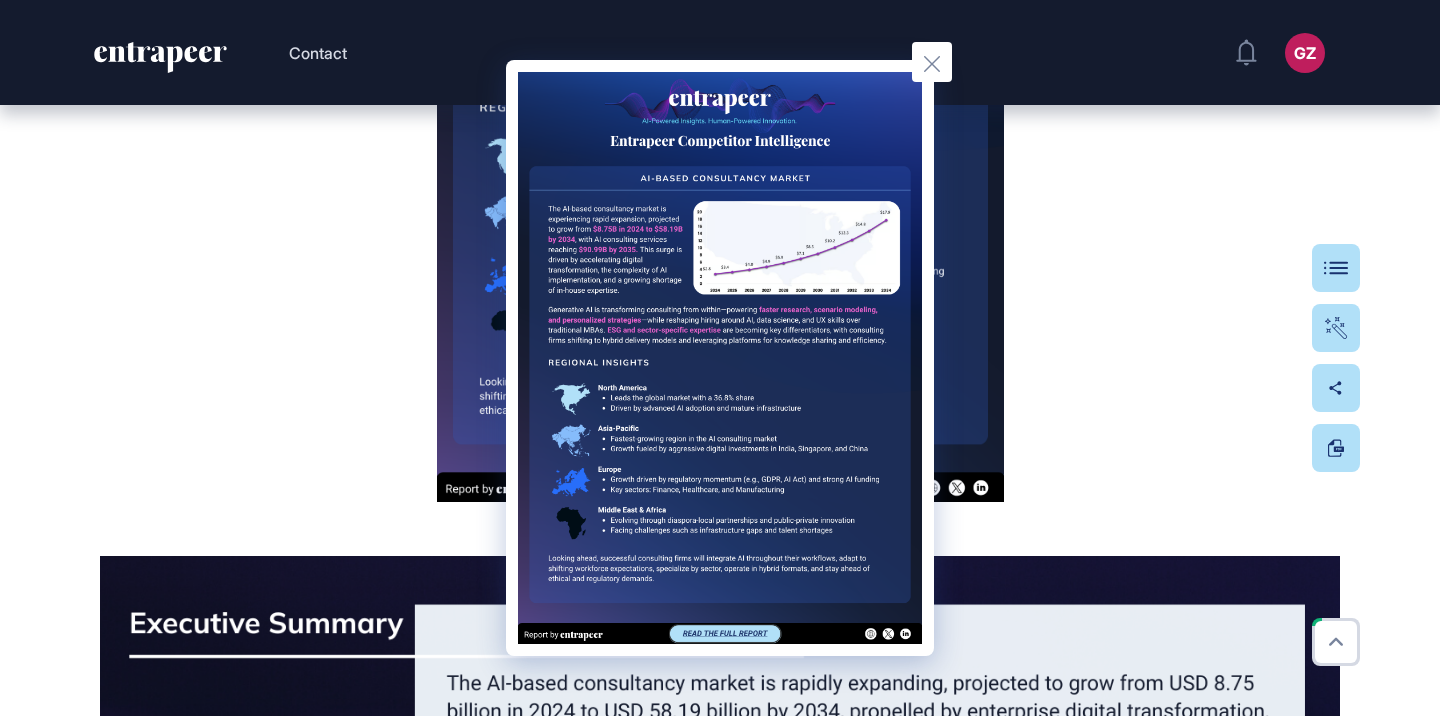 click 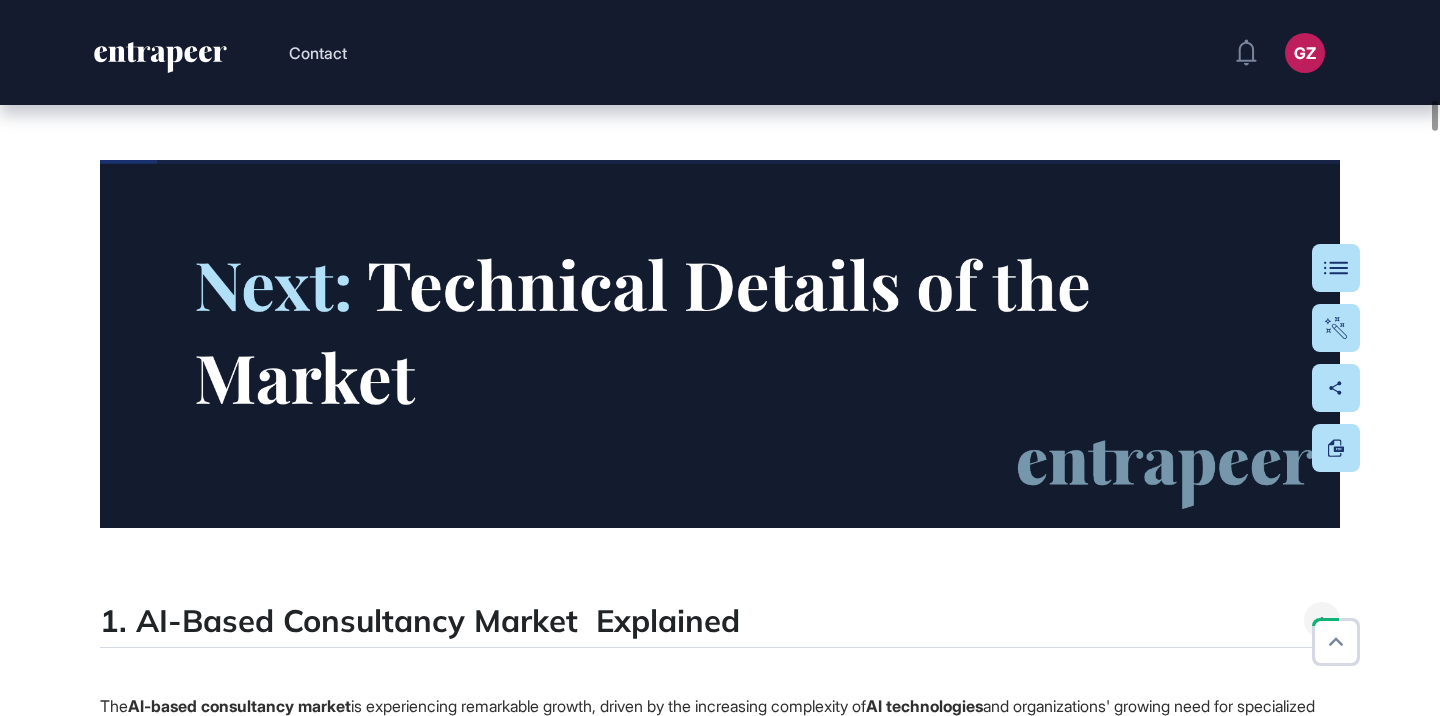 scroll, scrollTop: 11048, scrollLeft: 0, axis: vertical 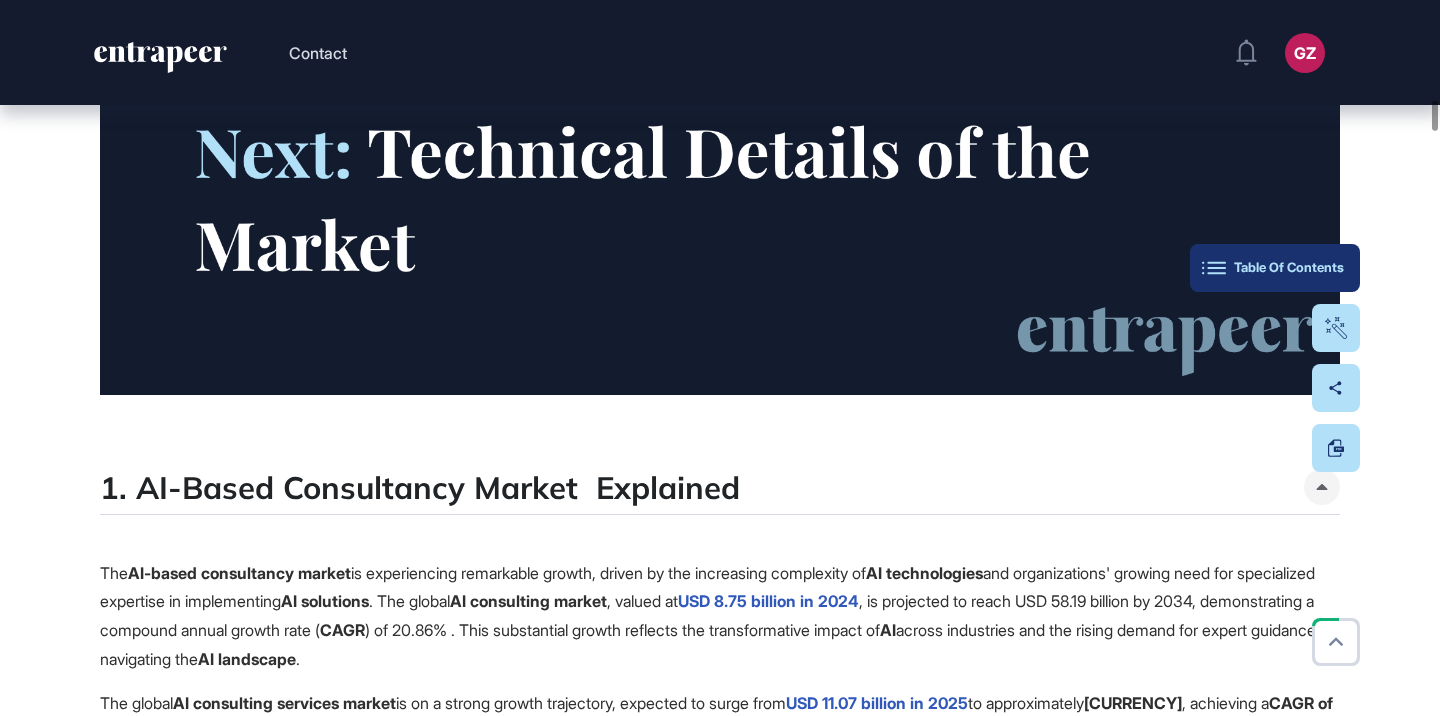 click on "Table Of Contents" at bounding box center (1275, 268) 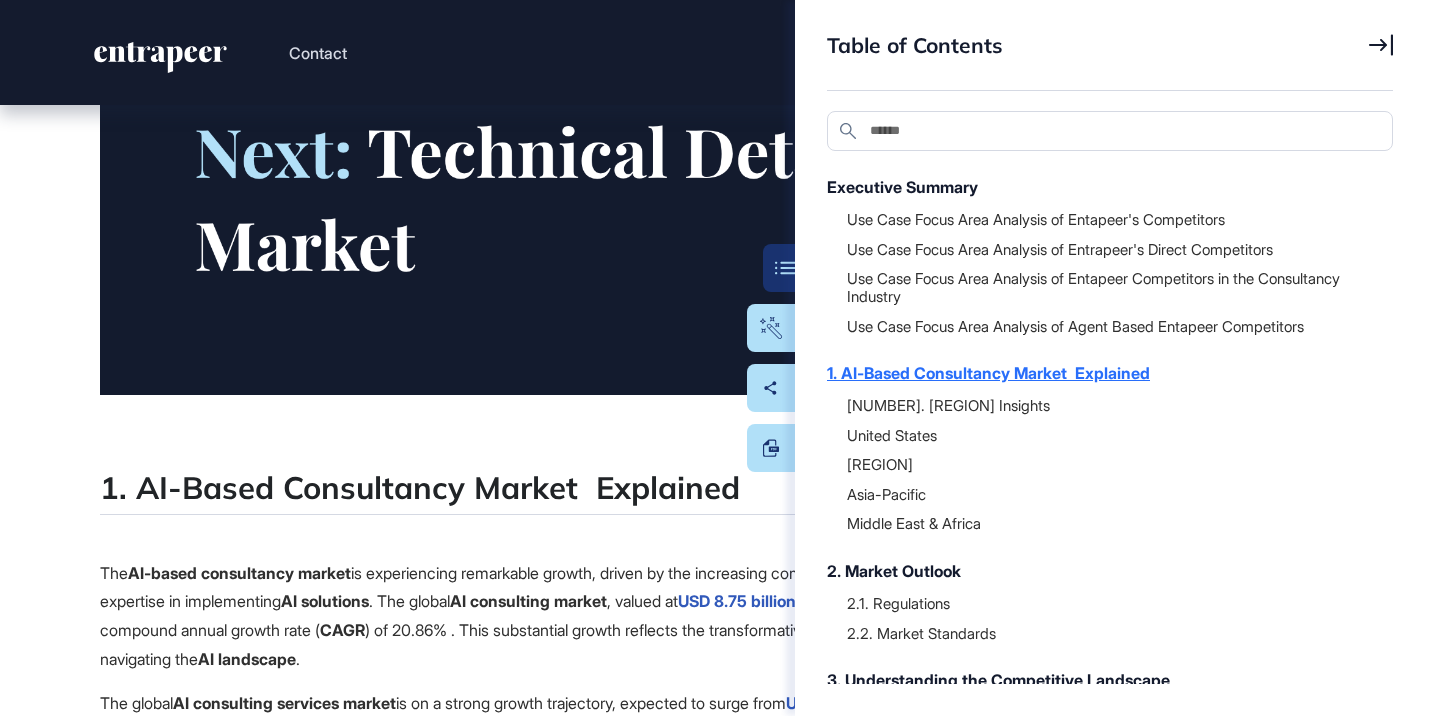 click on "1. AI-Based Consultancy Market  Explained" at bounding box center (1100, 373) 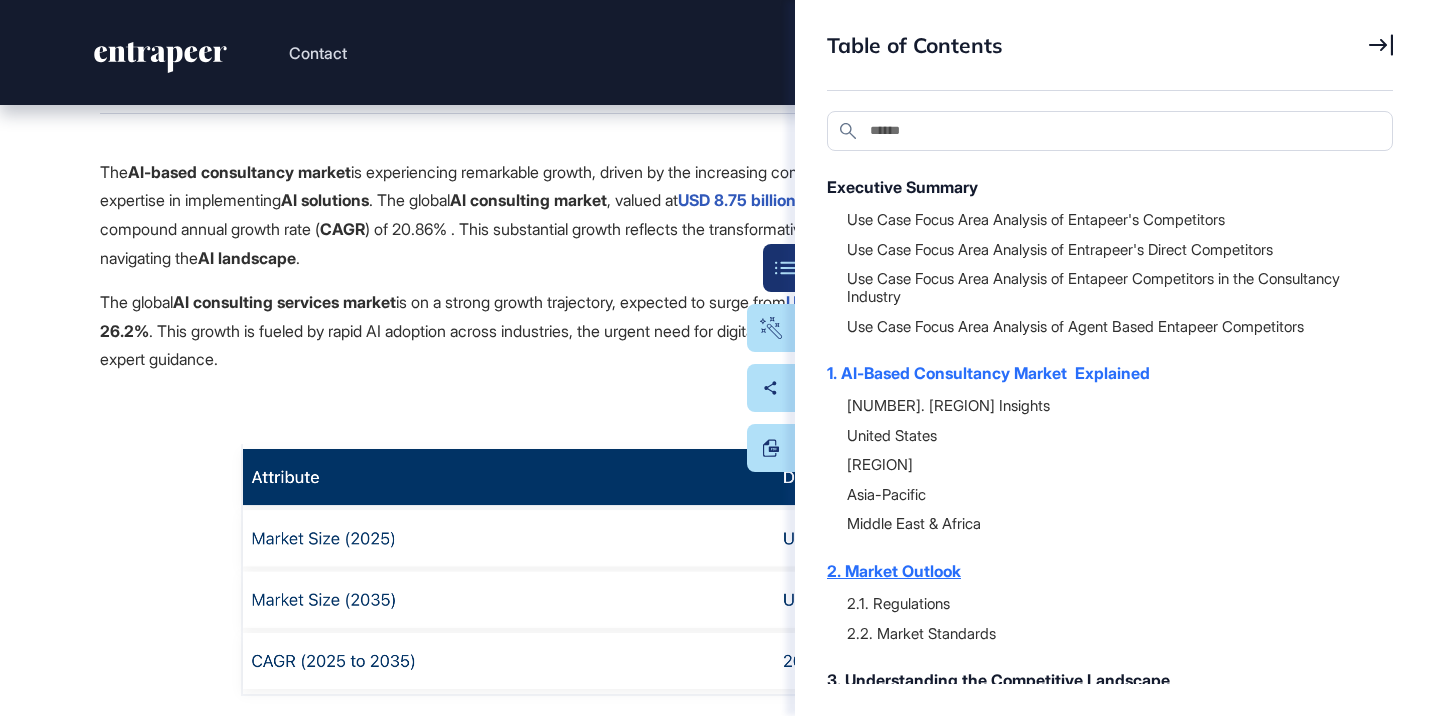 click on "2. Market Outlook" at bounding box center [1100, 571] 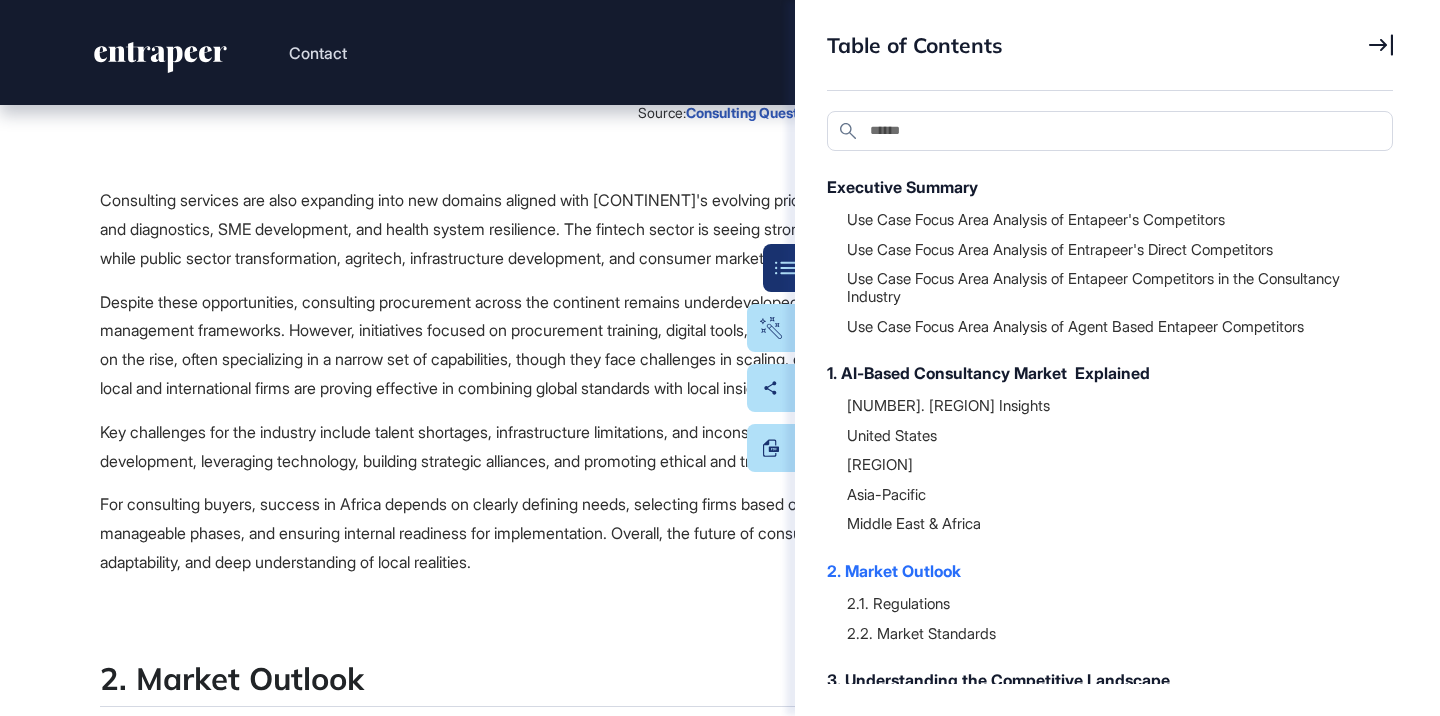 scroll, scrollTop: 21987, scrollLeft: 0, axis: vertical 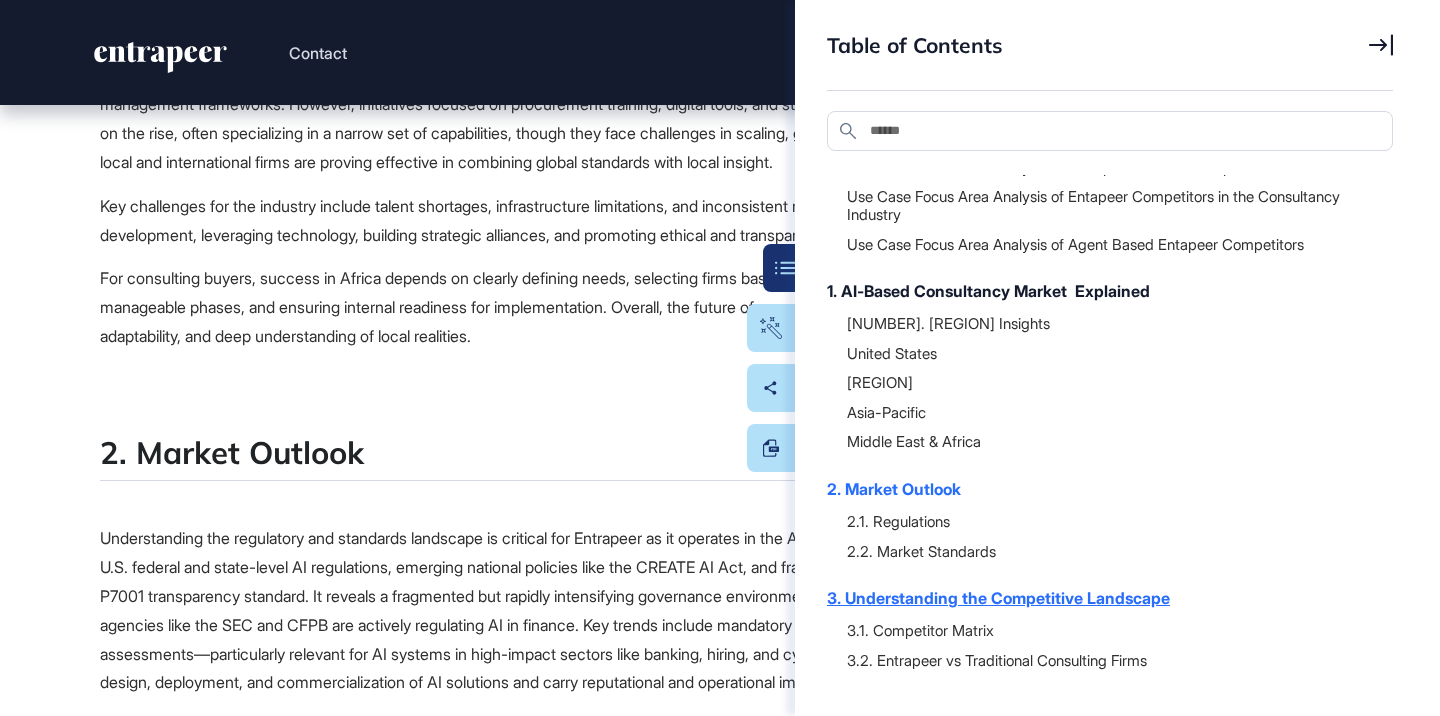 click on "3. Understanding the Competitive Landscape" at bounding box center (1100, 598) 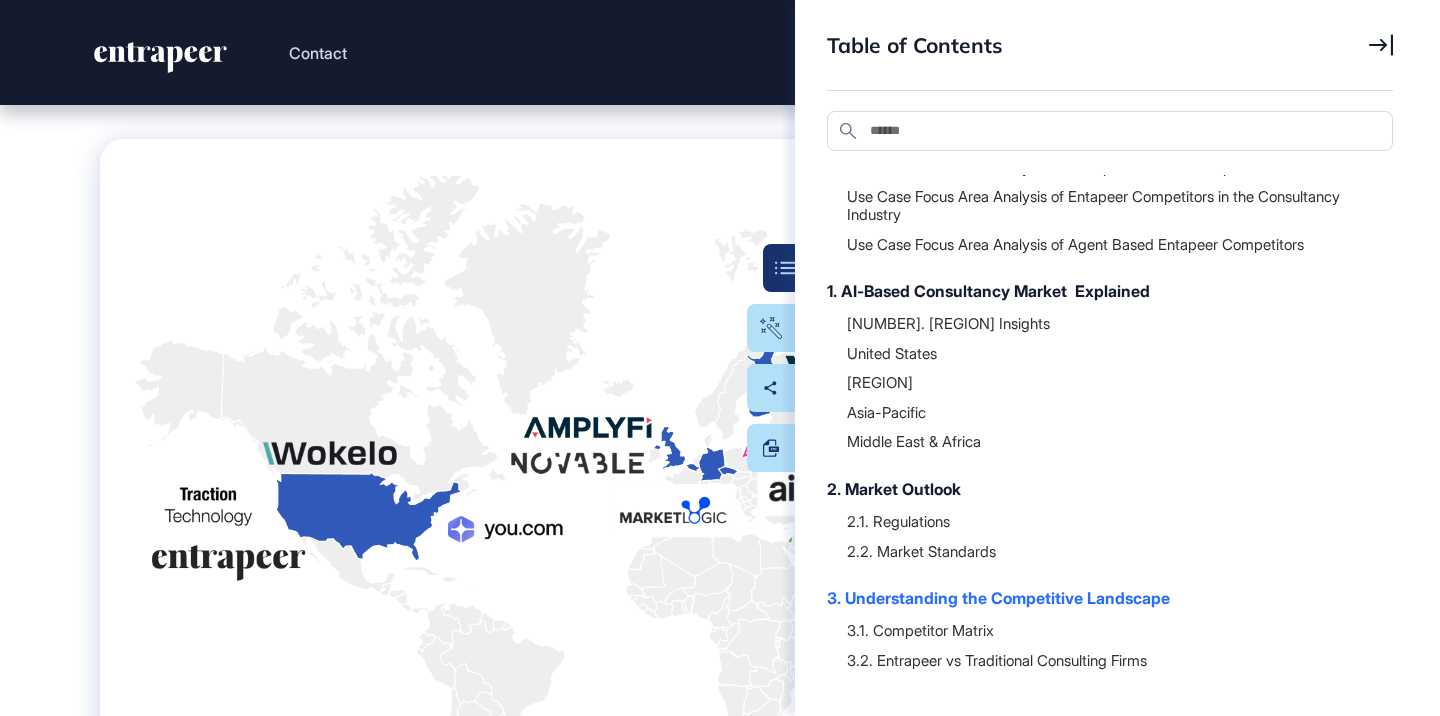 scroll, scrollTop: 33868, scrollLeft: 0, axis: vertical 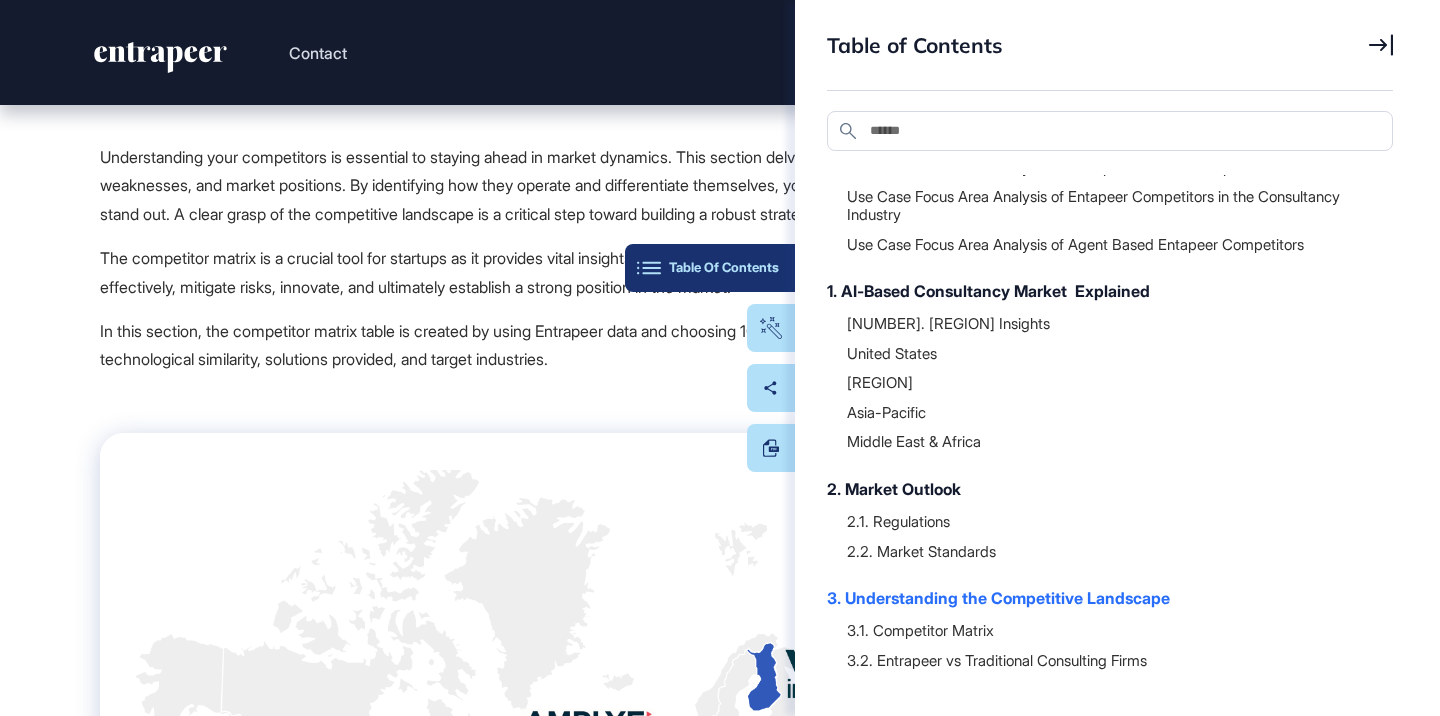 click on "Table Of Contents" at bounding box center [710, 268] 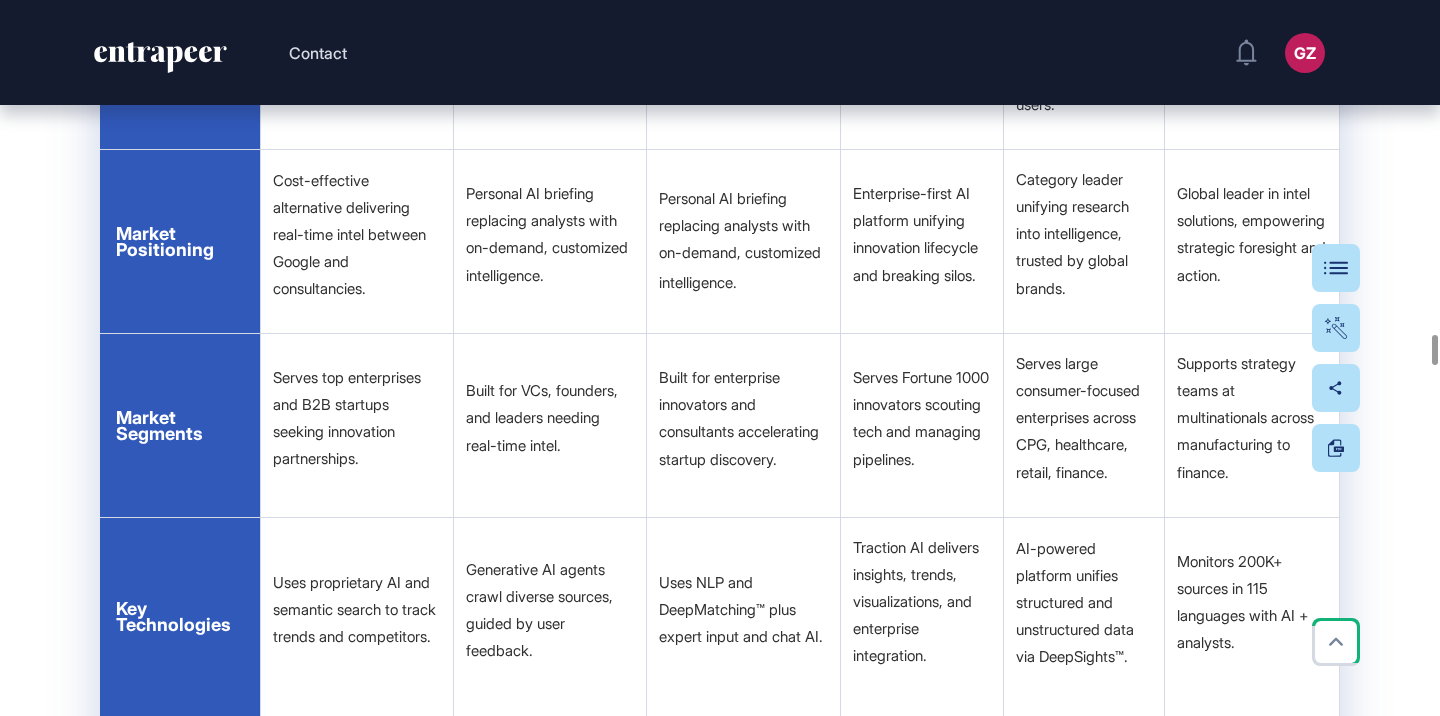 scroll, scrollTop: 37227, scrollLeft: 0, axis: vertical 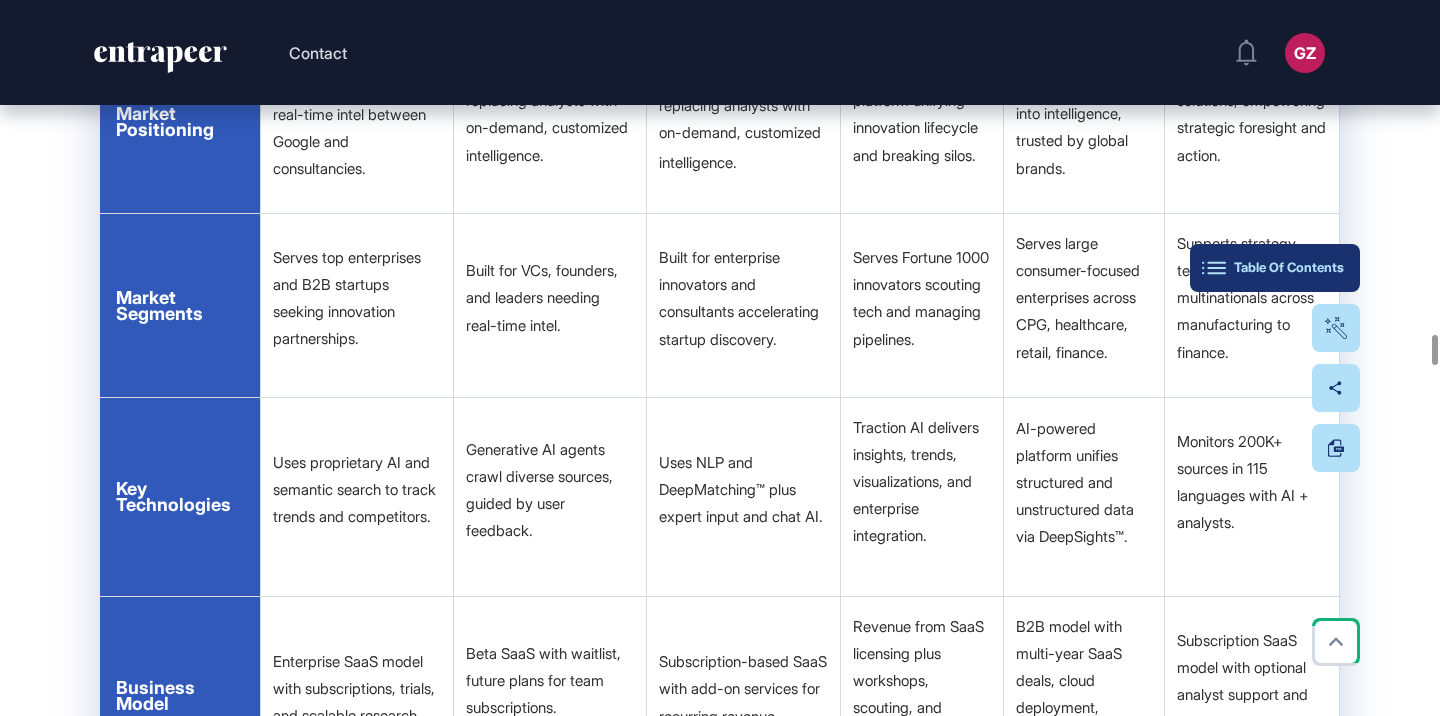 click on "Table Of Contents" at bounding box center (1275, 268) 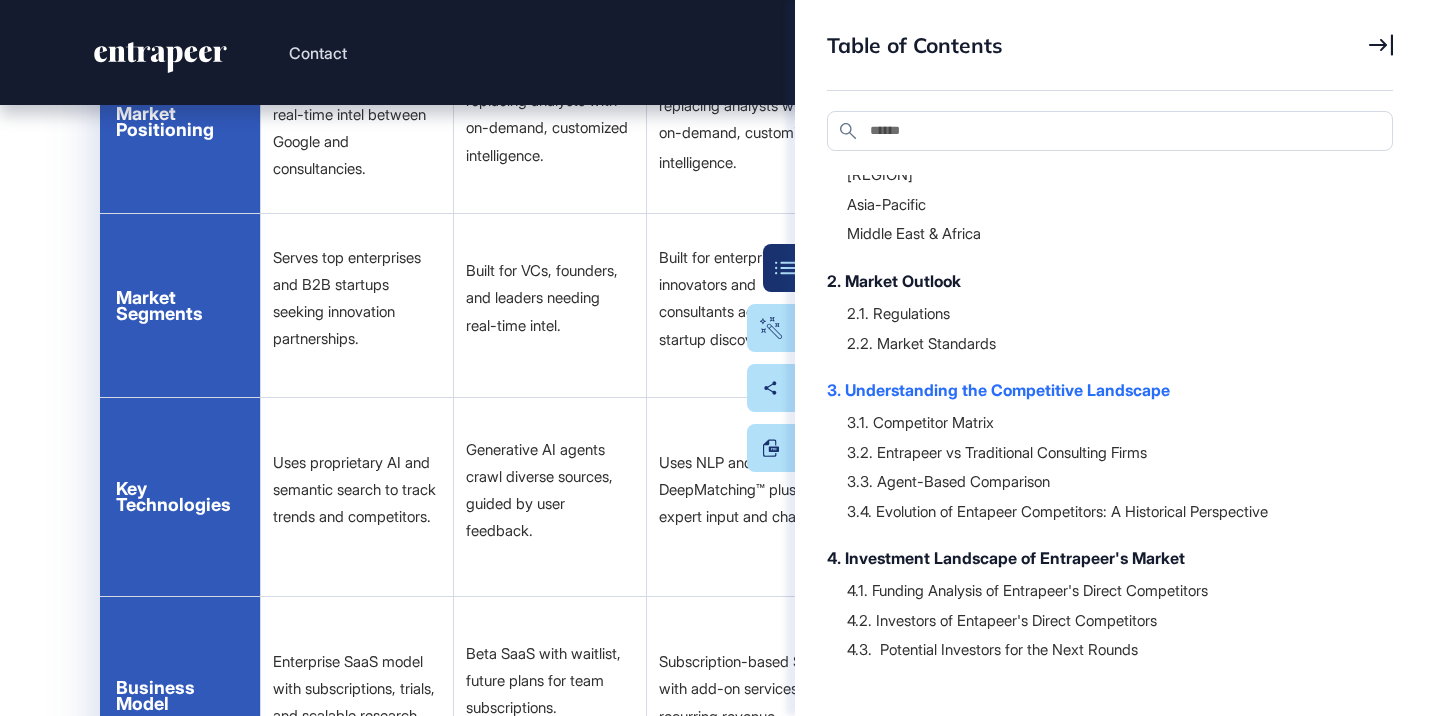 scroll, scrollTop: 425, scrollLeft: 0, axis: vertical 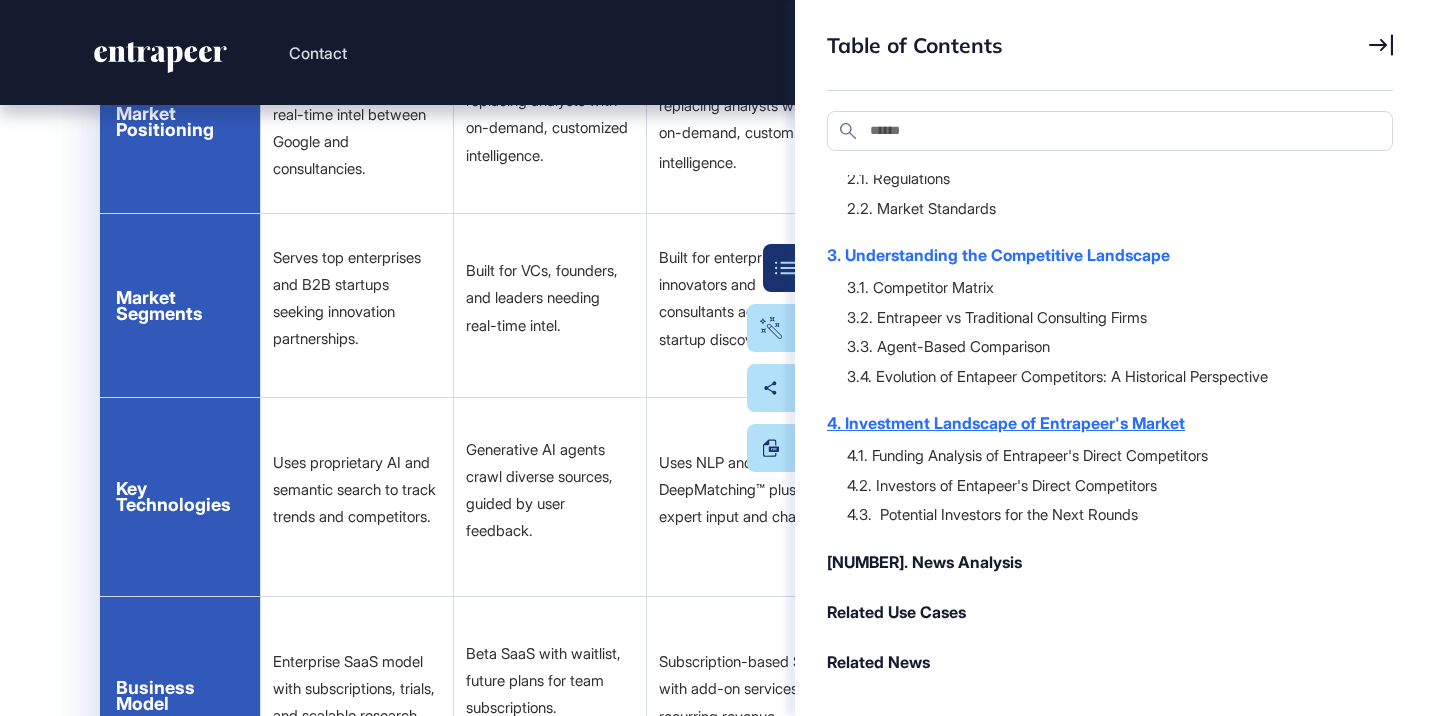 click on "4. Investment Landscape of Entrapeer's Market" at bounding box center [1100, 423] 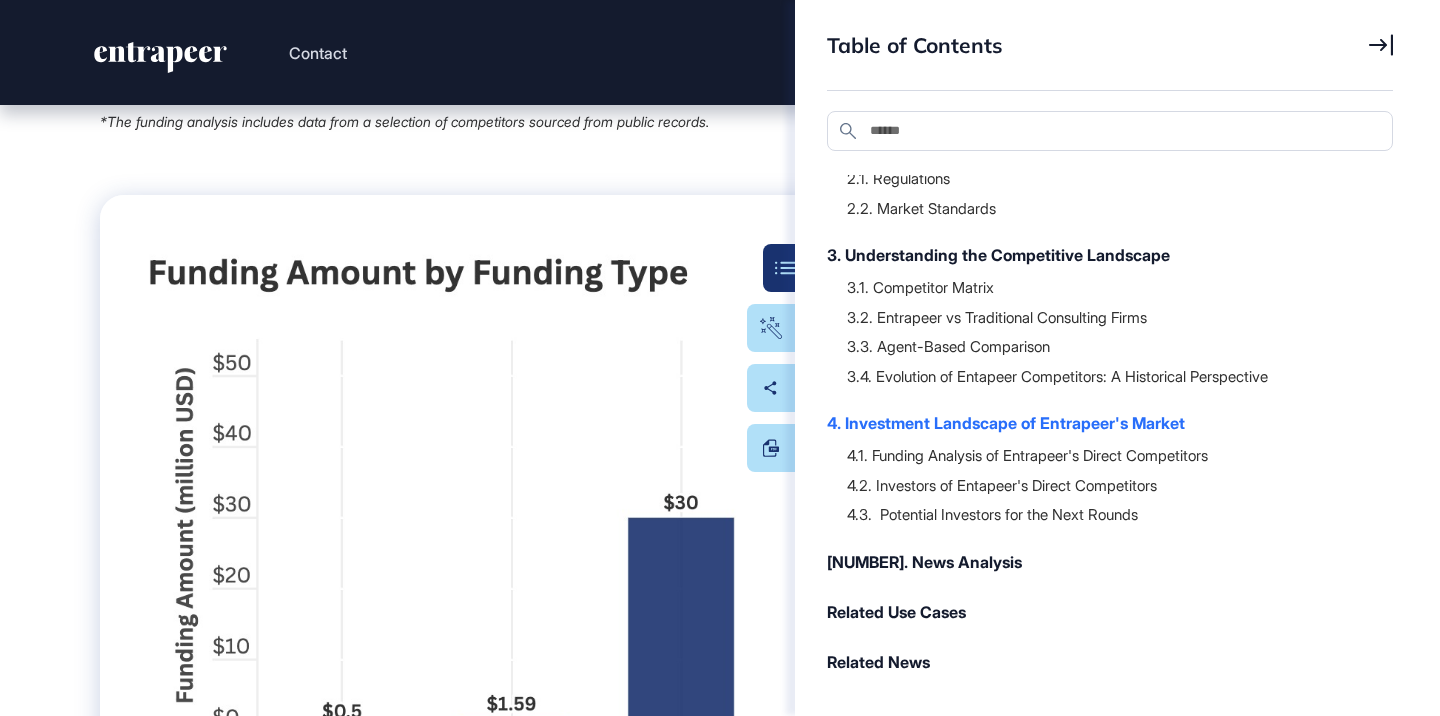 scroll, scrollTop: 56100, scrollLeft: 0, axis: vertical 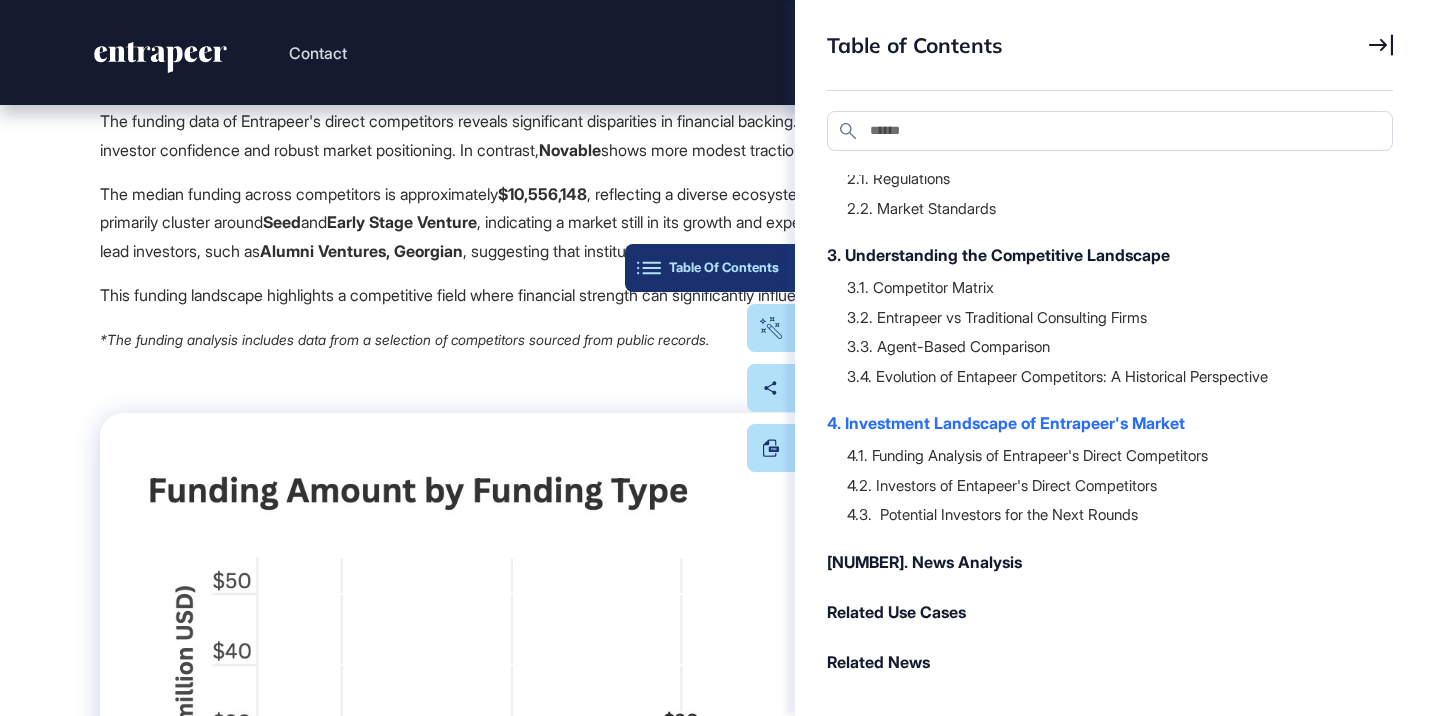 click on "Table Of Contents" at bounding box center (710, 268) 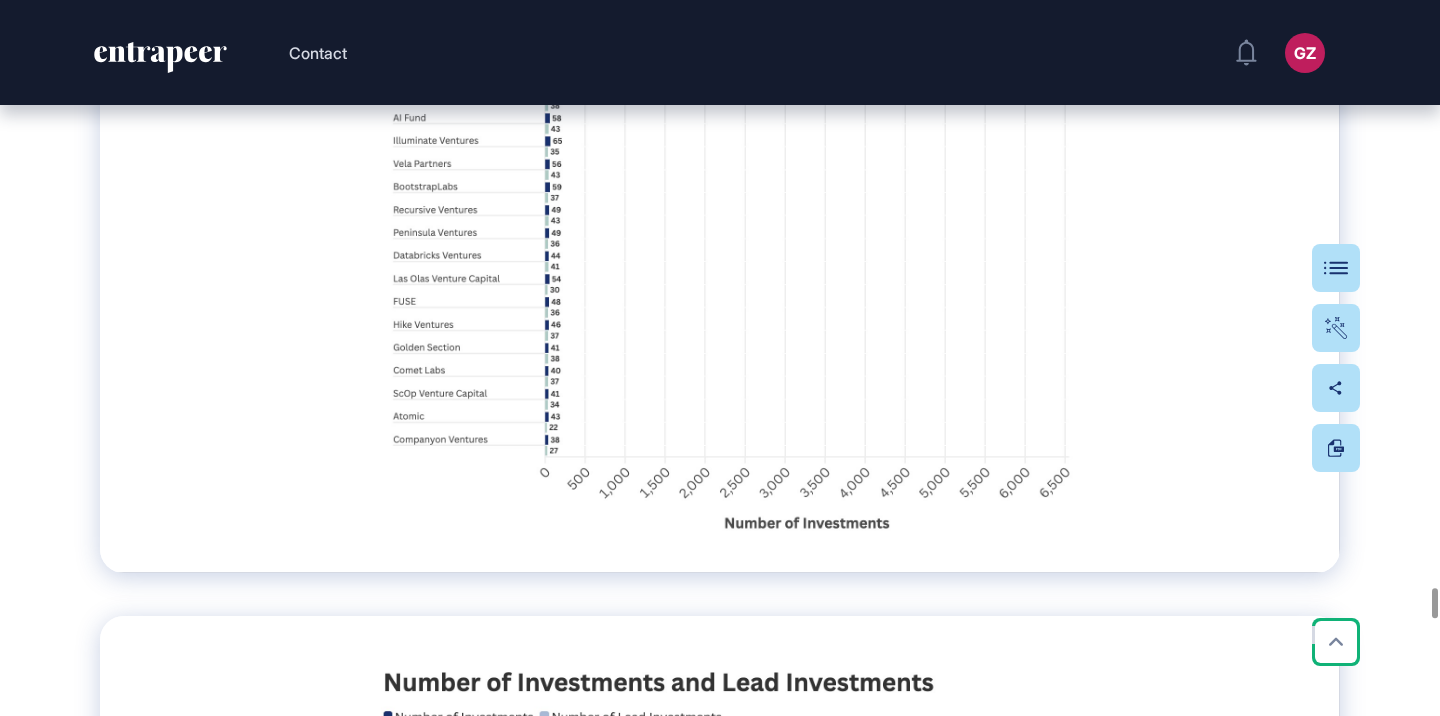 scroll, scrollTop: 65712, scrollLeft: 0, axis: vertical 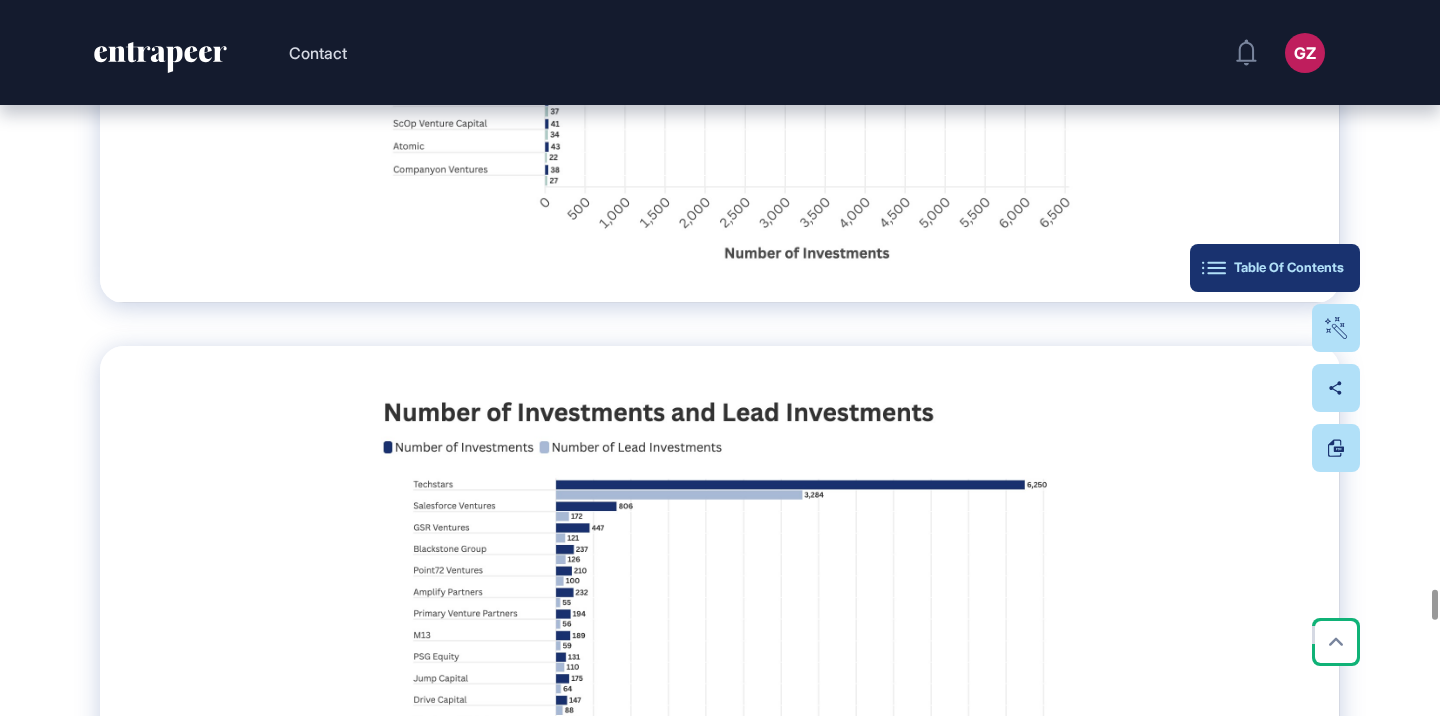 click on "Table Of Contents" at bounding box center [1275, 268] 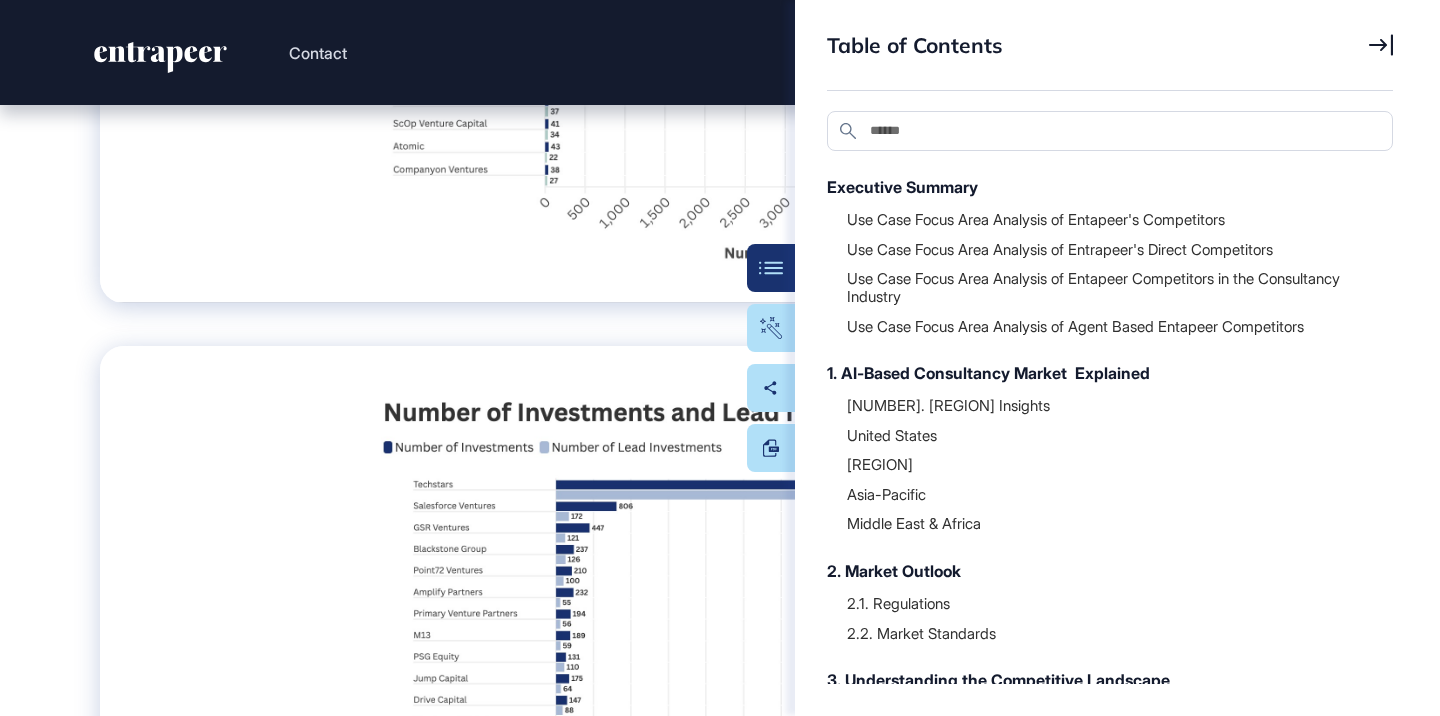 scroll, scrollTop: 425, scrollLeft: 0, axis: vertical 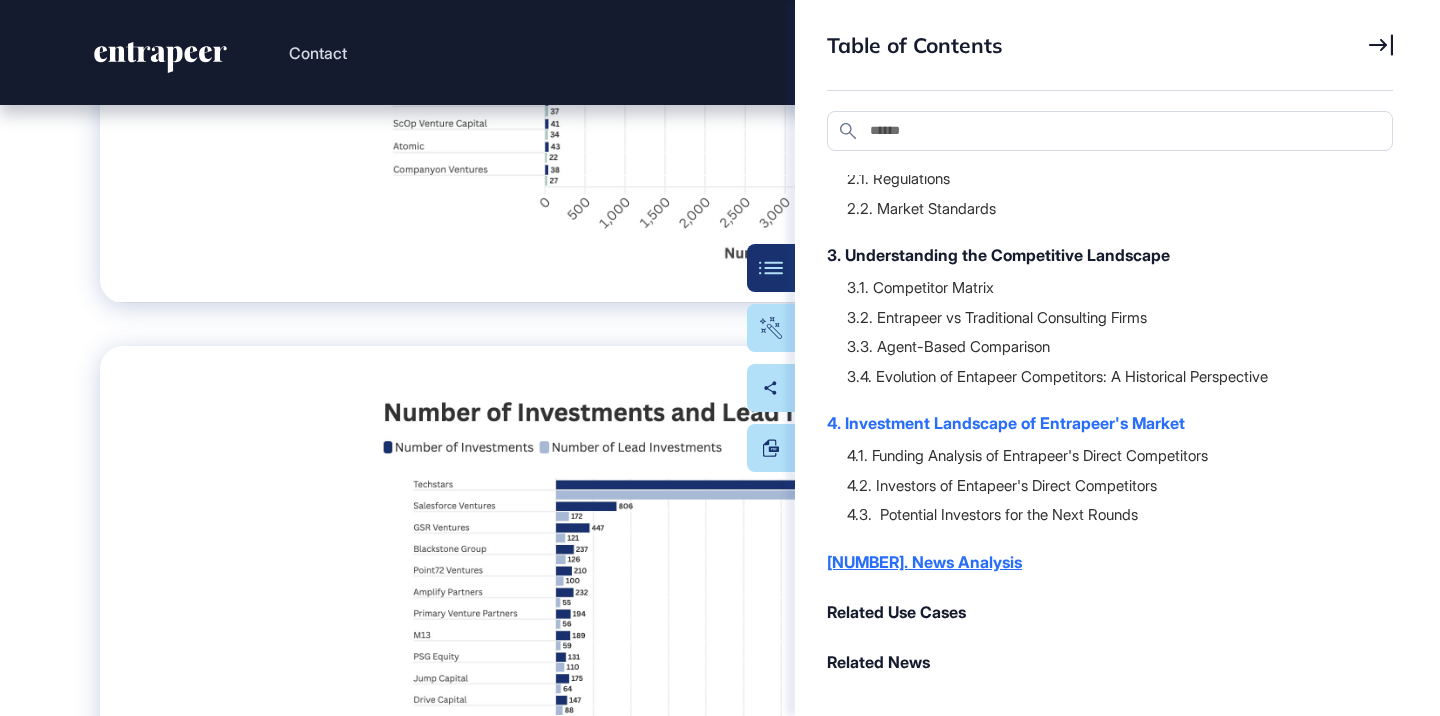 click on "5. News Analysis" at bounding box center (1100, 562) 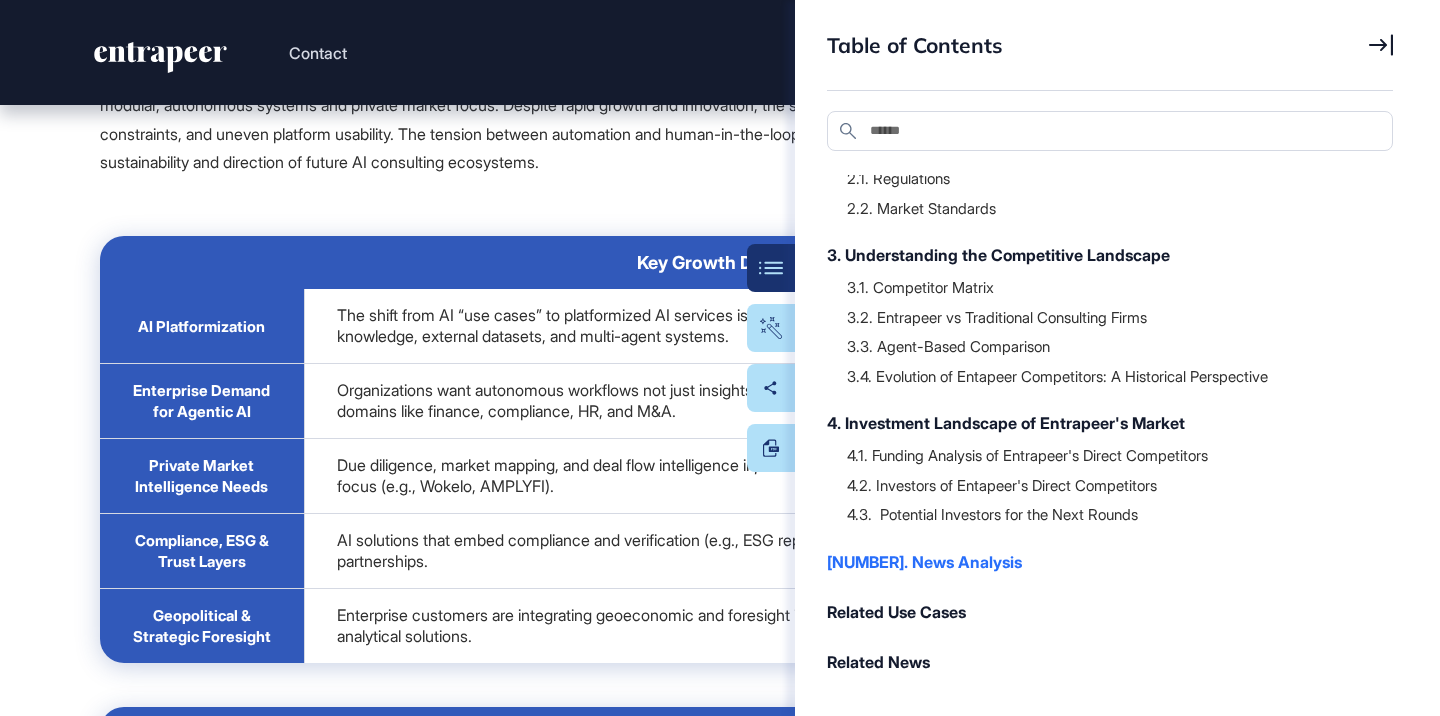 scroll, scrollTop: 70204, scrollLeft: 0, axis: vertical 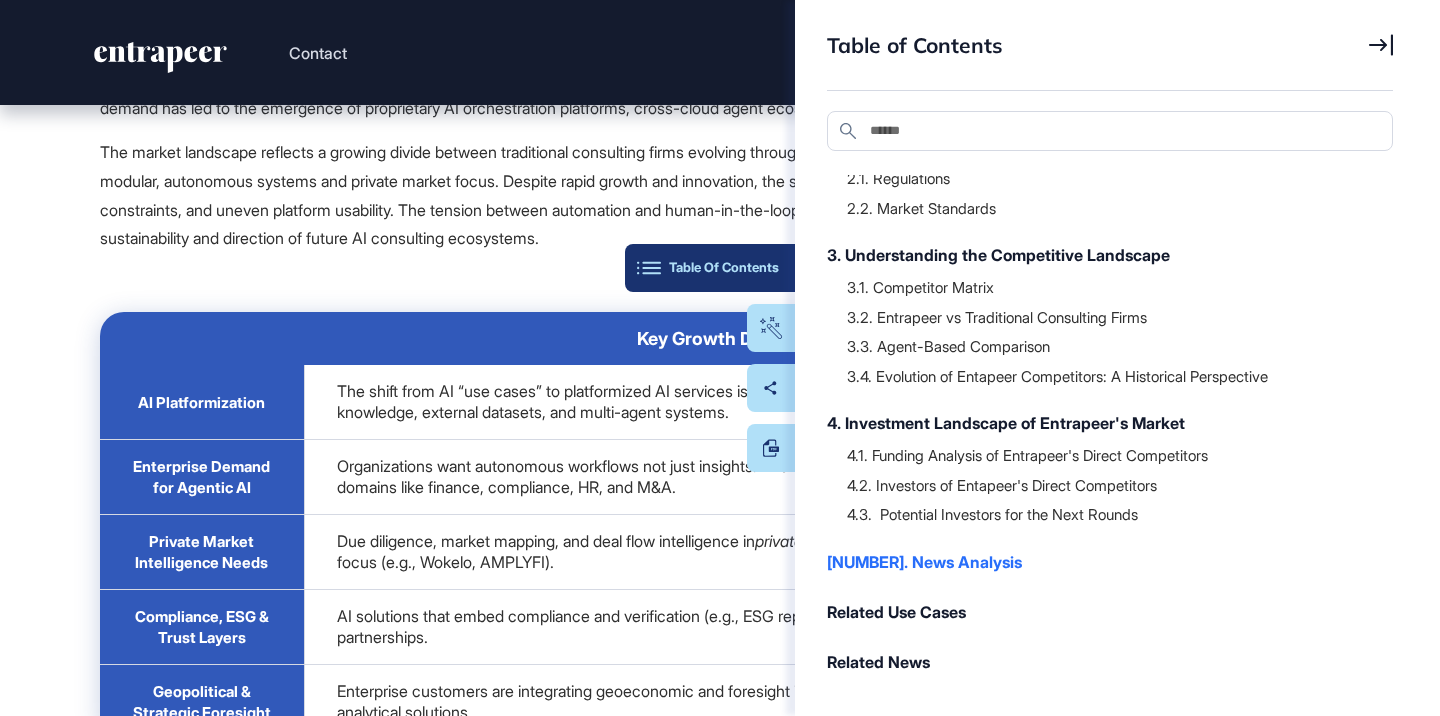 click on "Table Of Contents" at bounding box center [710, 268] 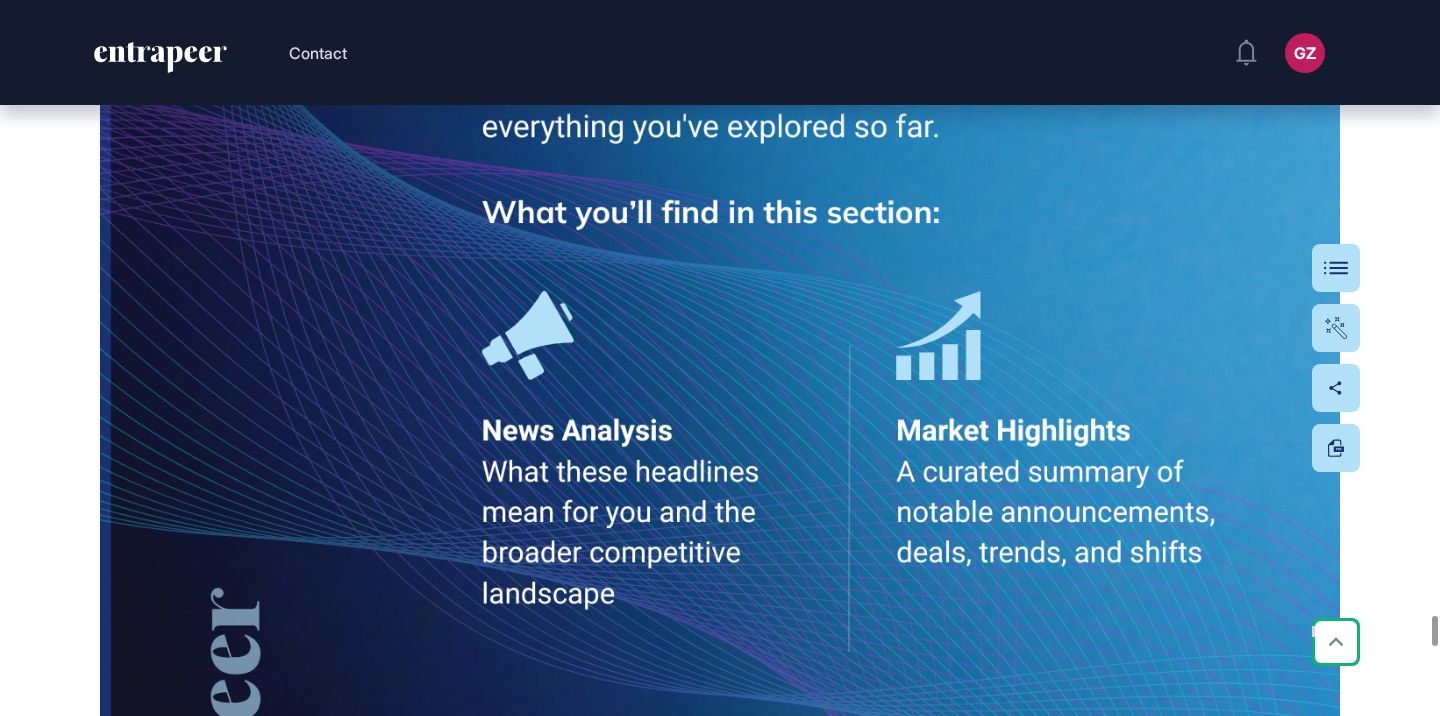 scroll, scrollTop: 68658, scrollLeft: 0, axis: vertical 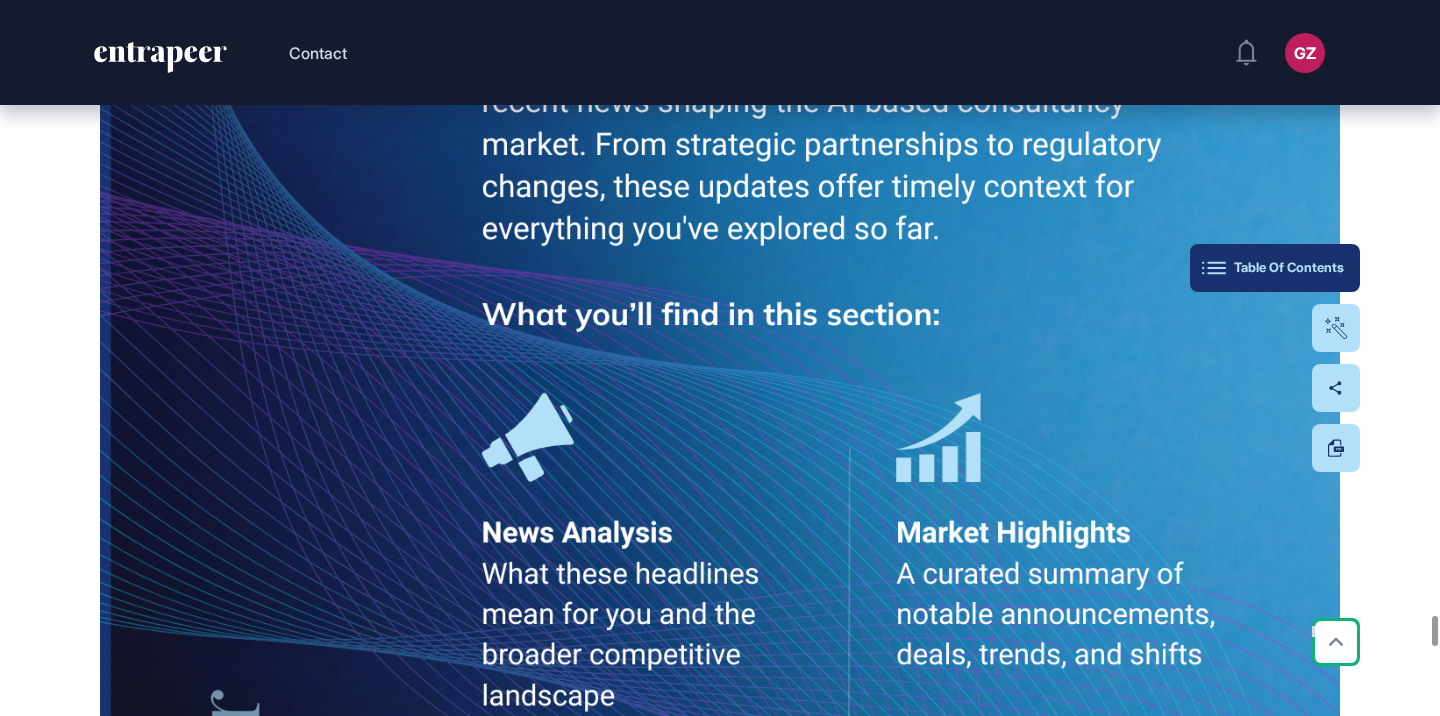 click on "Table Of Contents" at bounding box center (1275, 268) 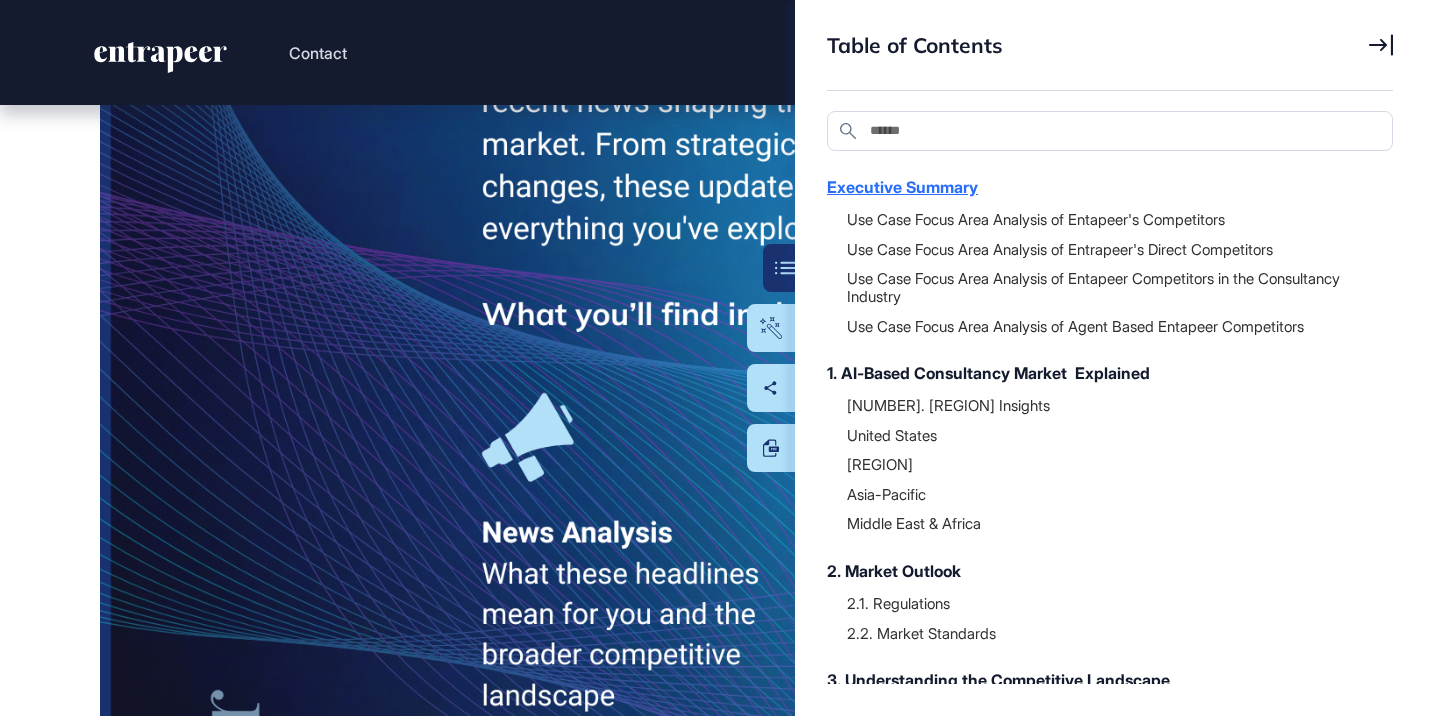 click on "Executive Summary" at bounding box center (1100, 187) 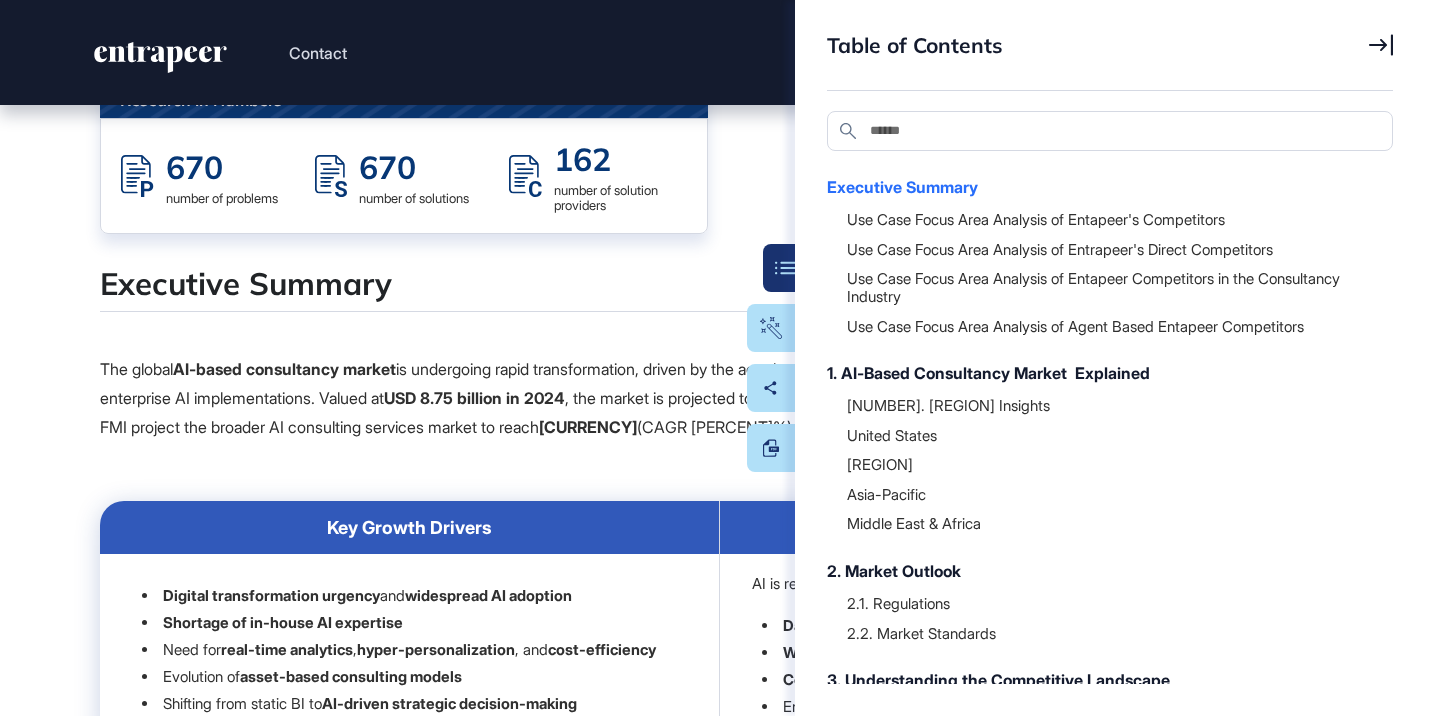 scroll, scrollTop: 0, scrollLeft: 0, axis: both 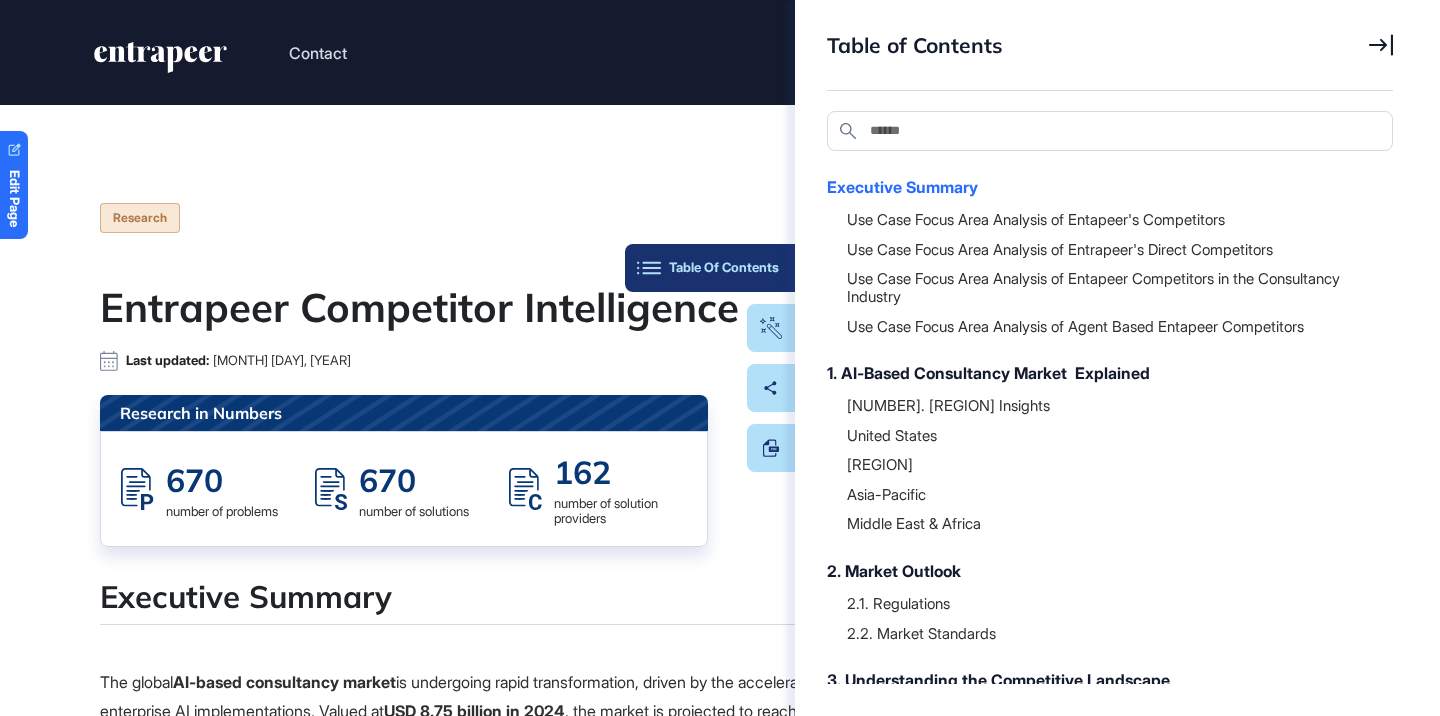 click on "Table Of Contents" at bounding box center (710, 268) 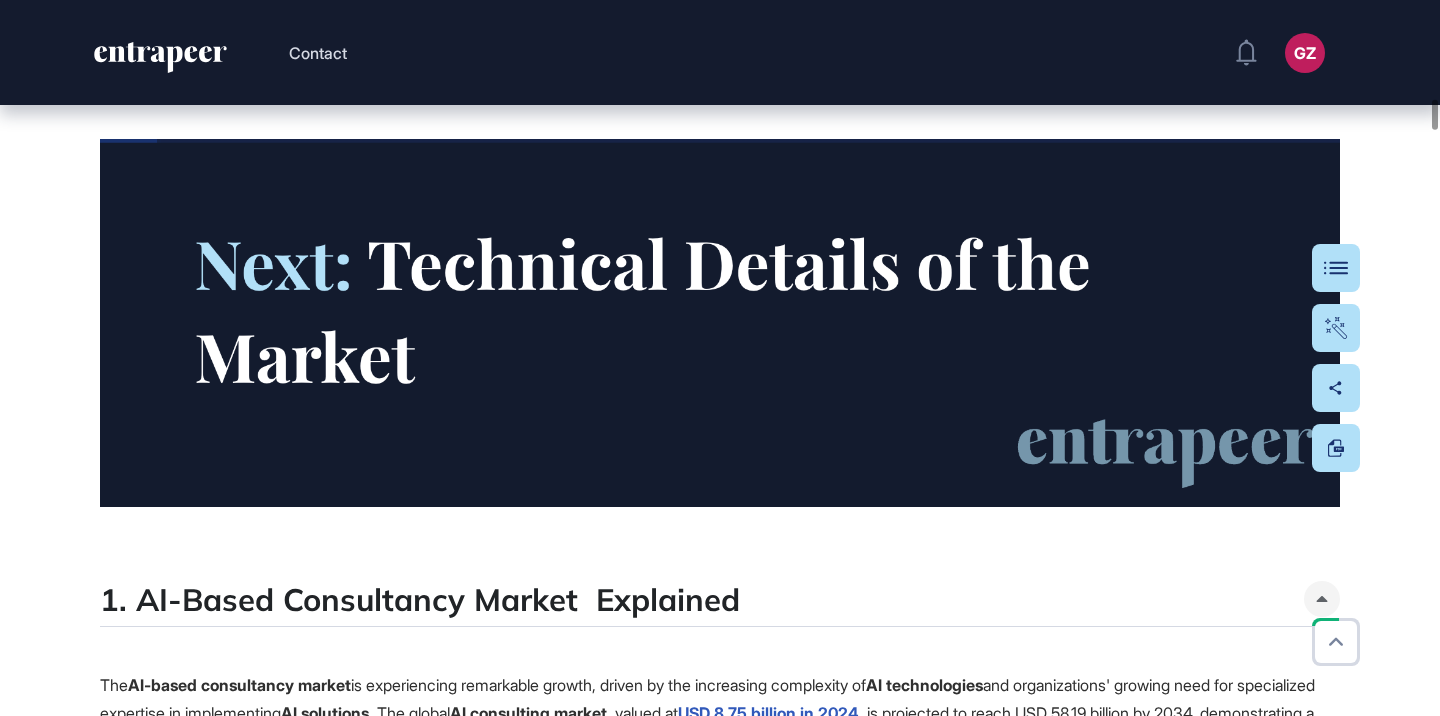 scroll, scrollTop: 10939, scrollLeft: 0, axis: vertical 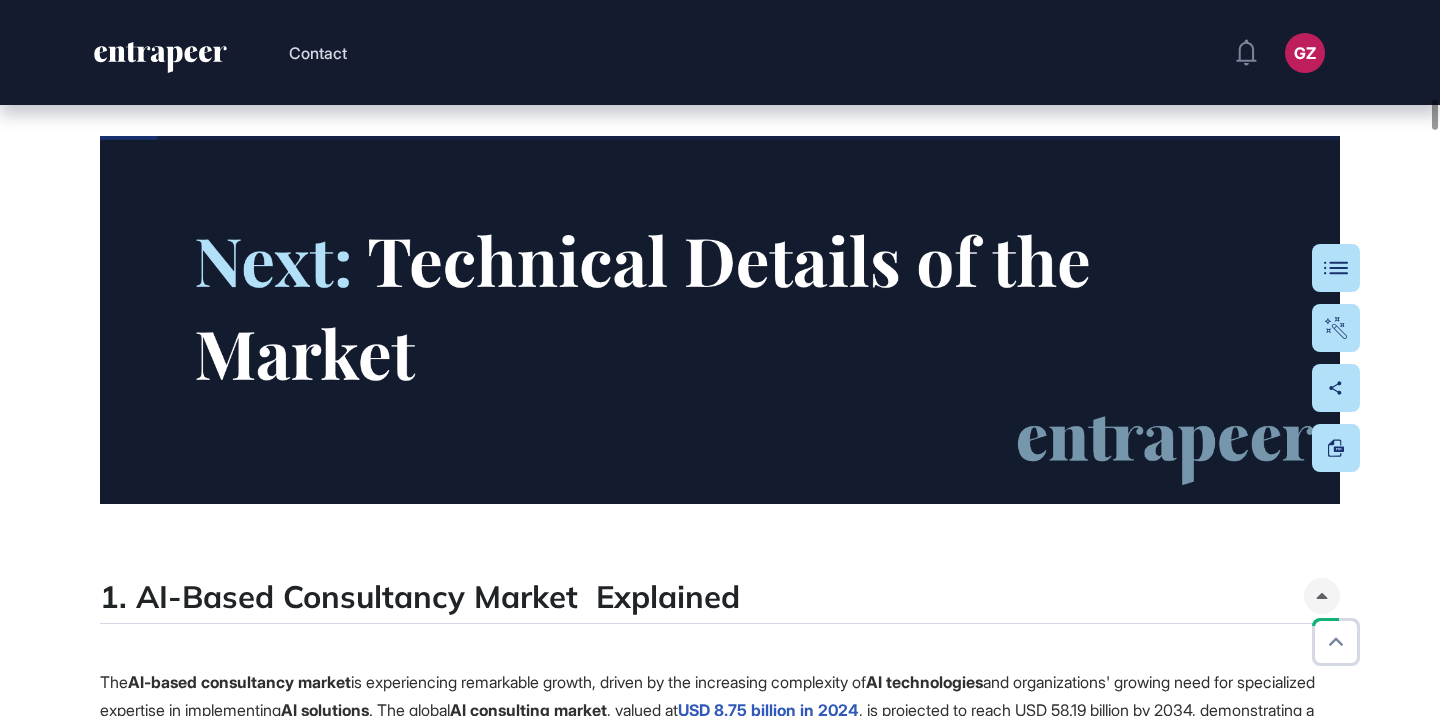 click at bounding box center (720, 320) 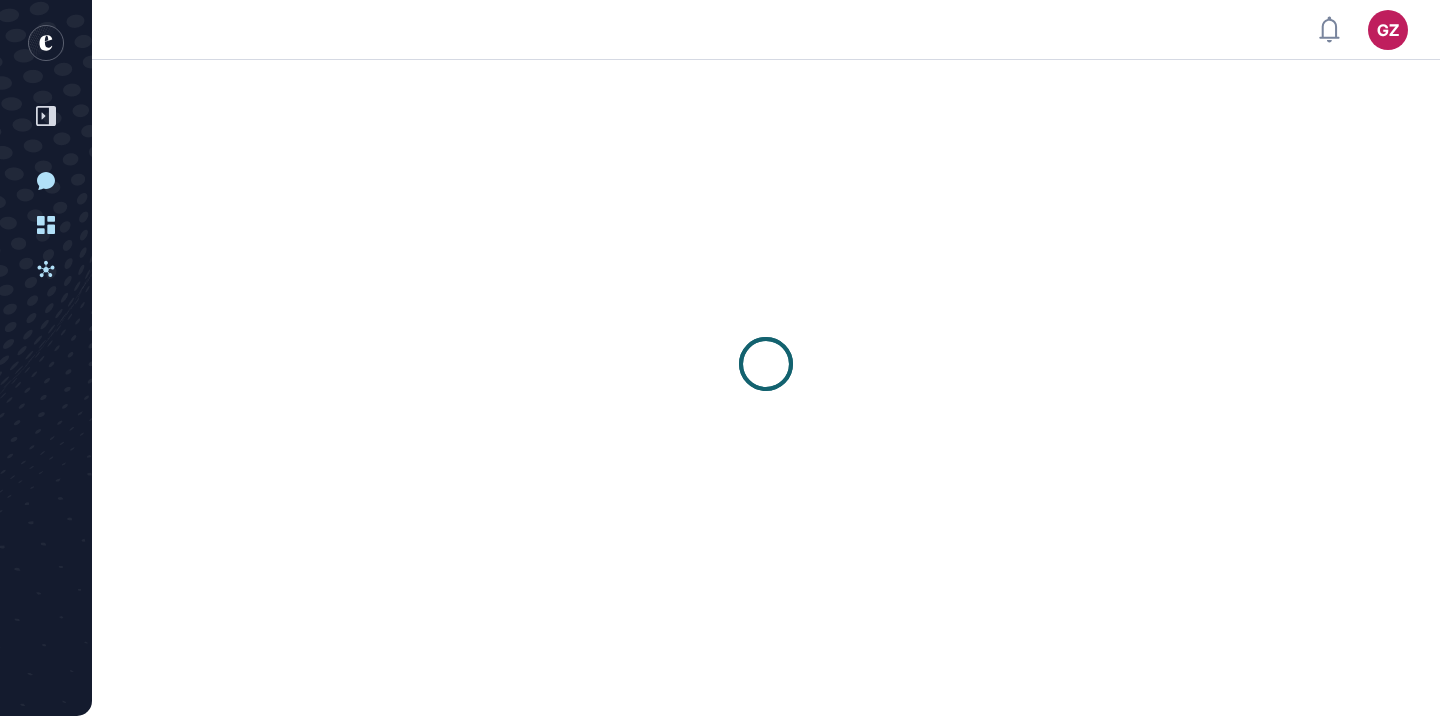 scroll, scrollTop: 0, scrollLeft: 0, axis: both 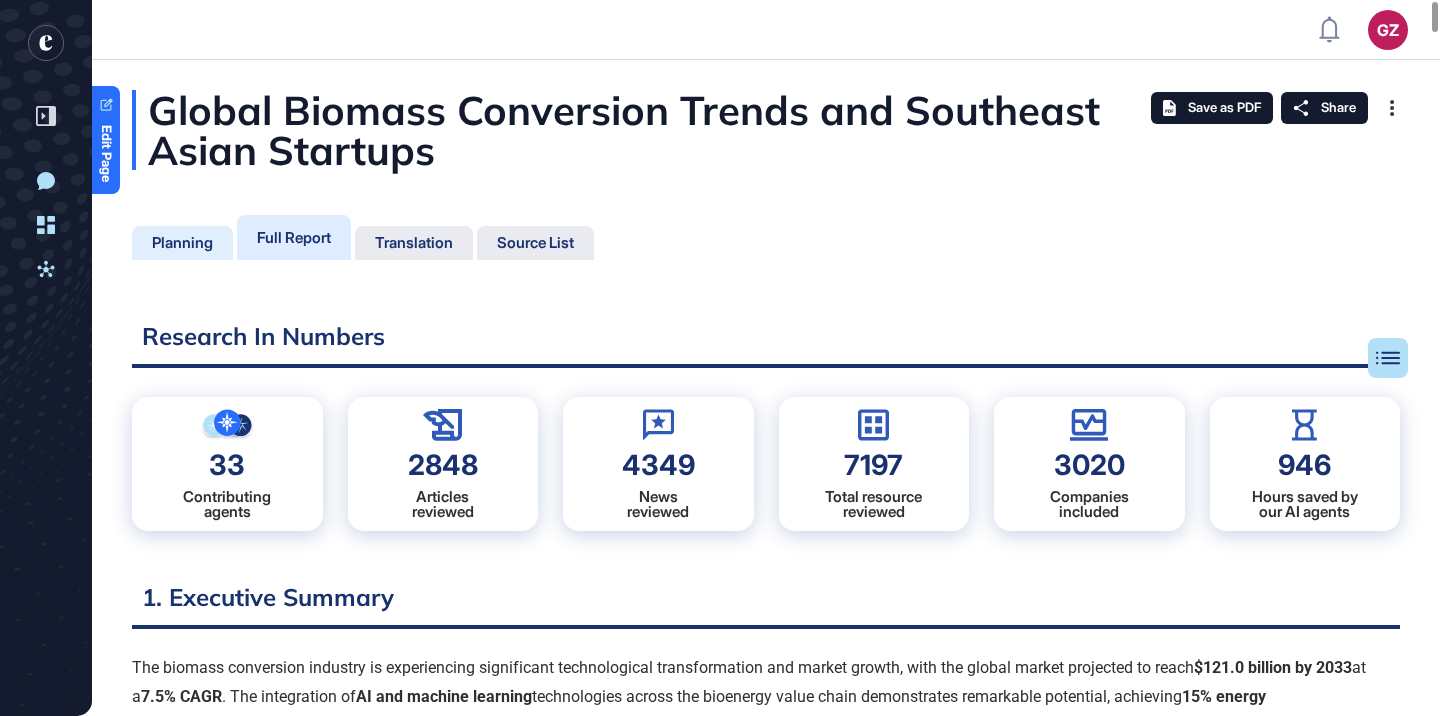 click on "Planning" at bounding box center (182, 243) 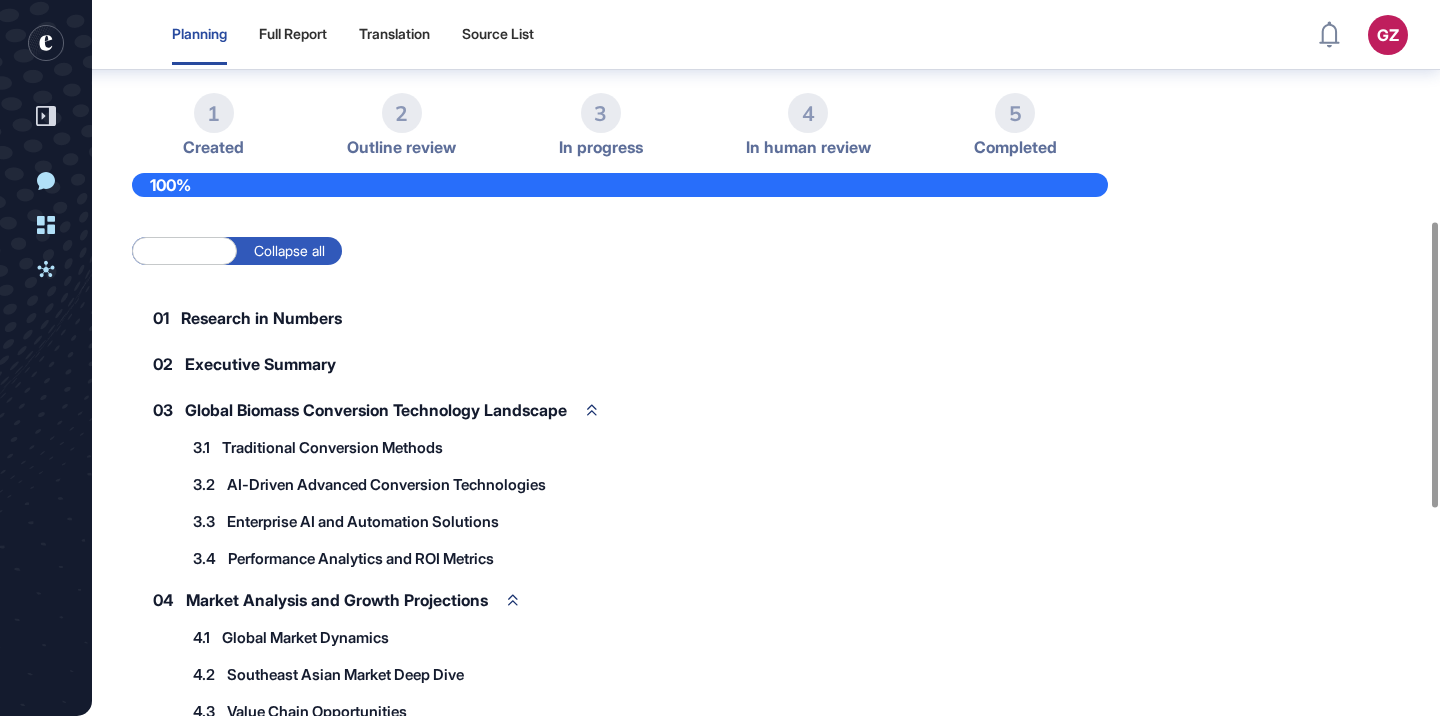 scroll, scrollTop: 0, scrollLeft: 0, axis: both 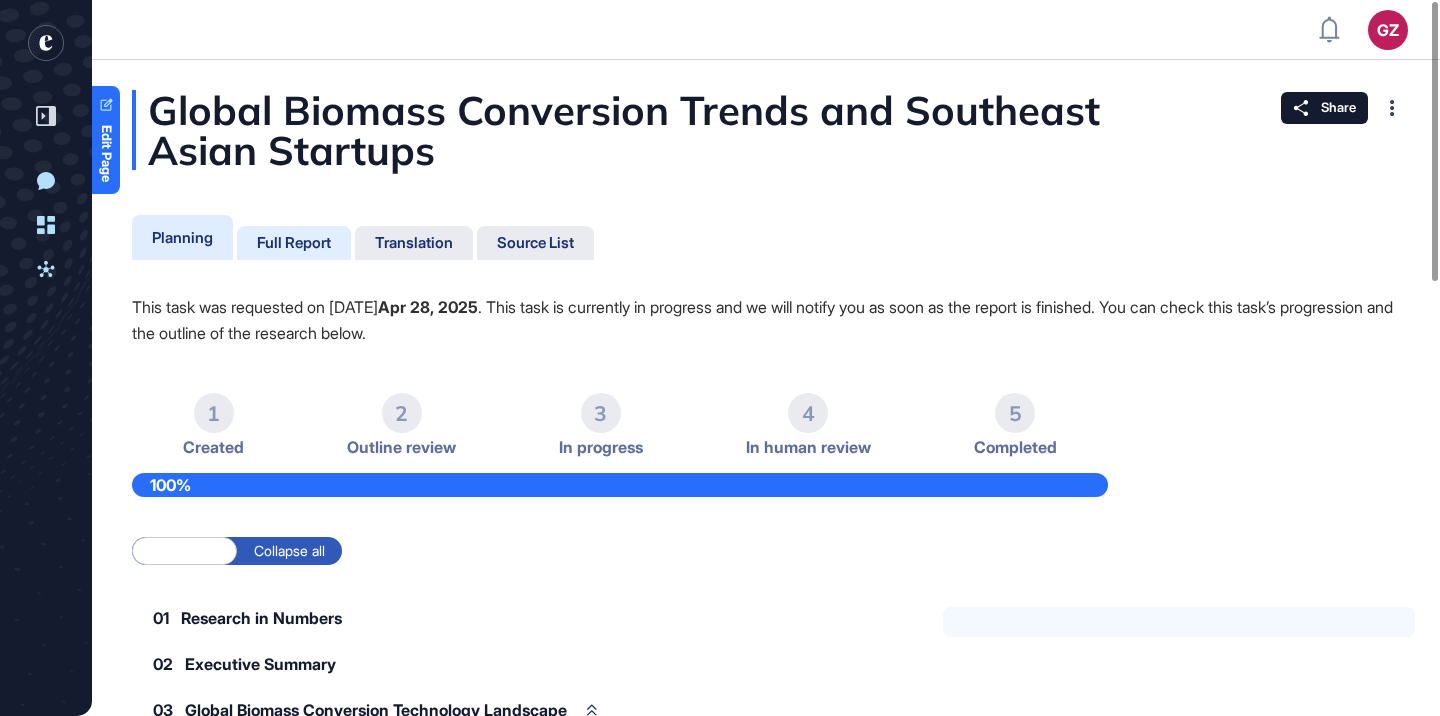 click on "Full Report" at bounding box center (294, 243) 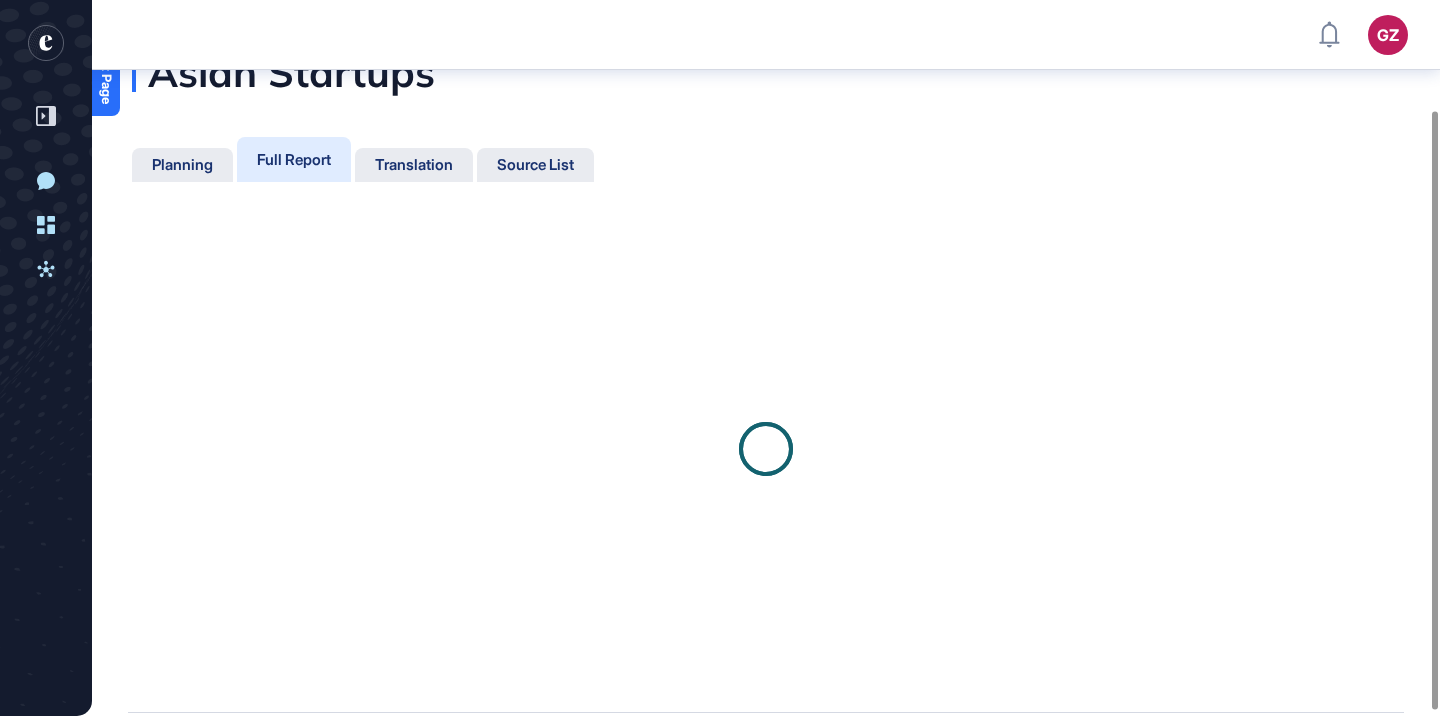 scroll, scrollTop: 140, scrollLeft: 0, axis: vertical 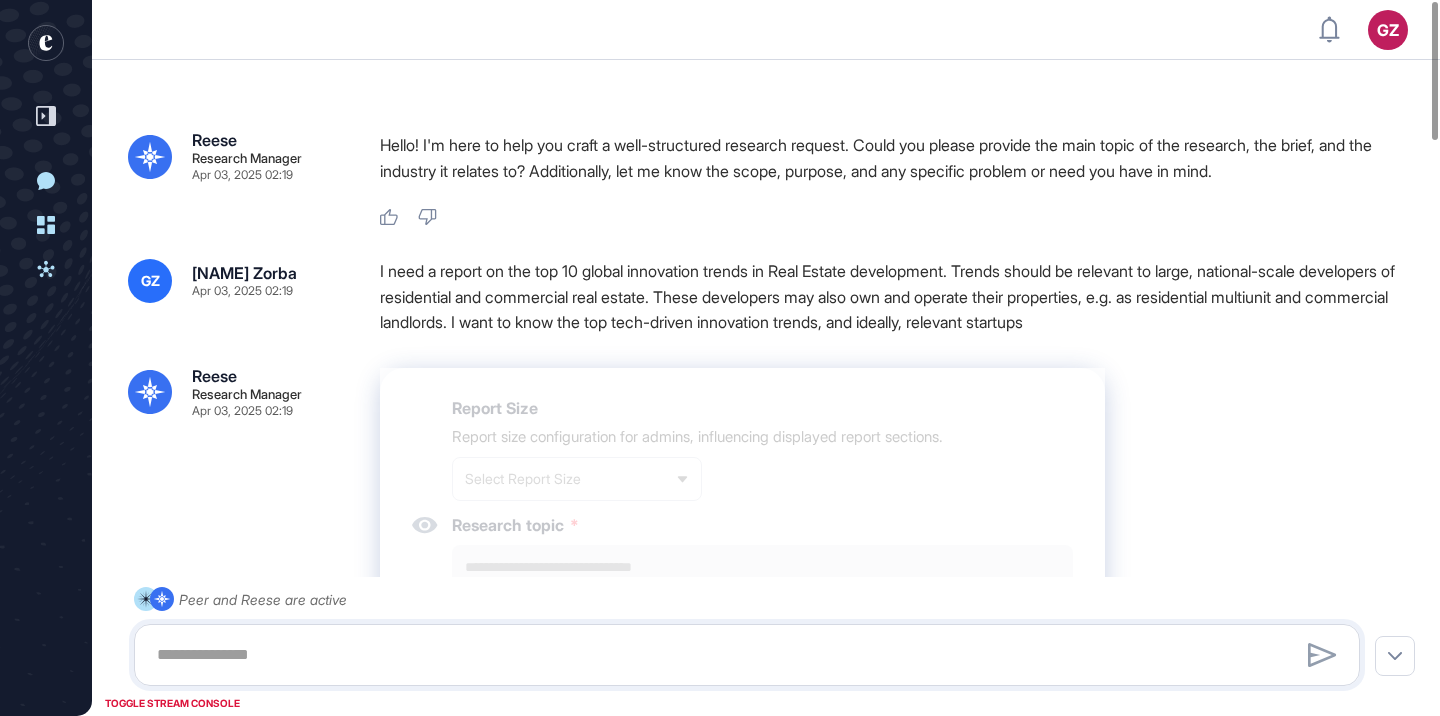 type on "**********" 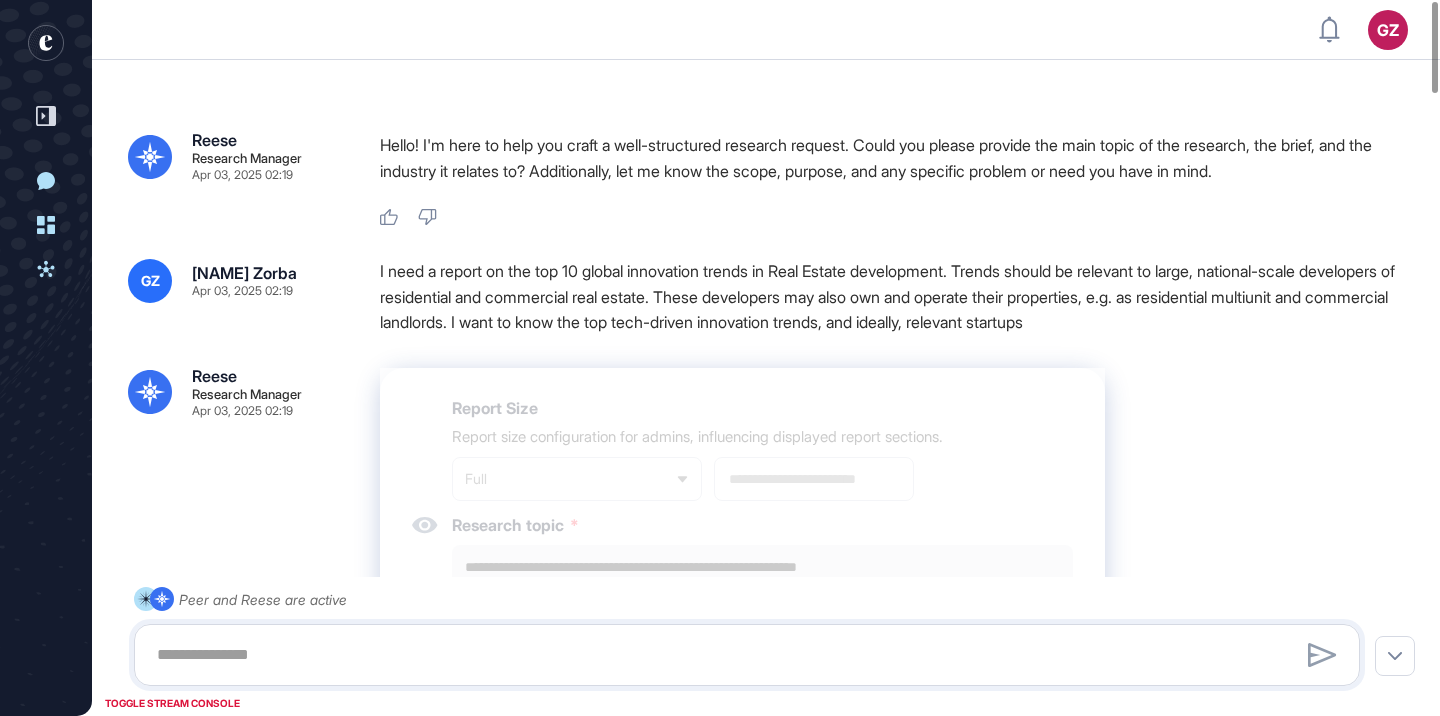 click on "I need a report on the top 10 global innovation trends in Real Estate development. Trends should be relevant to large, national-scale developers of residential and commercial real estate. These developers may also own and operate their properties, e.g. as residential multiunit and commercial landlords.
I want to know the top tech-driven innovation trends, and ideally, relevant startups" at bounding box center [900, 297] 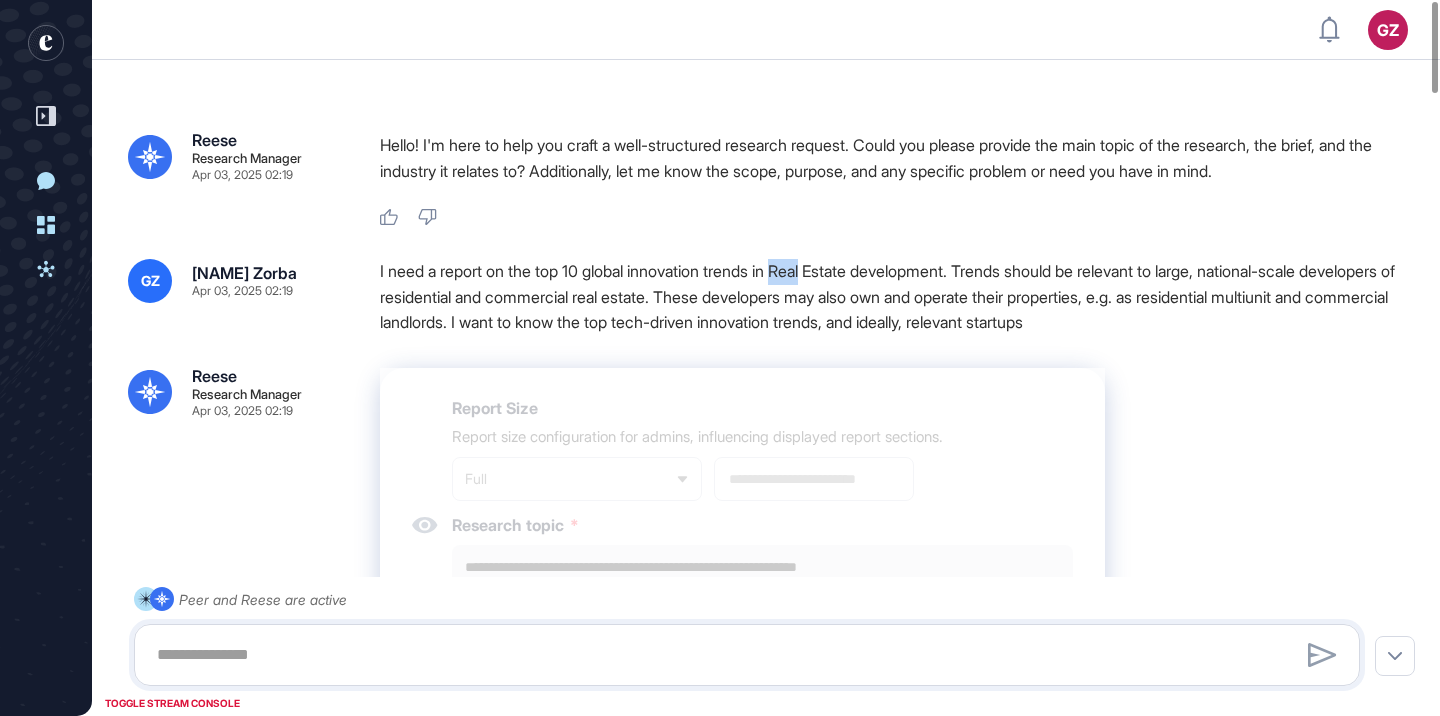 click on "I need a report on the top 10 global innovation trends in Real Estate development. Trends should be relevant to large, national-scale developers of residential and commercial real estate. These developers may also own and operate their properties, e.g. as residential multiunit and commercial landlords.
I want to know the top tech-driven innovation trends, and ideally, relevant startups" at bounding box center (900, 297) 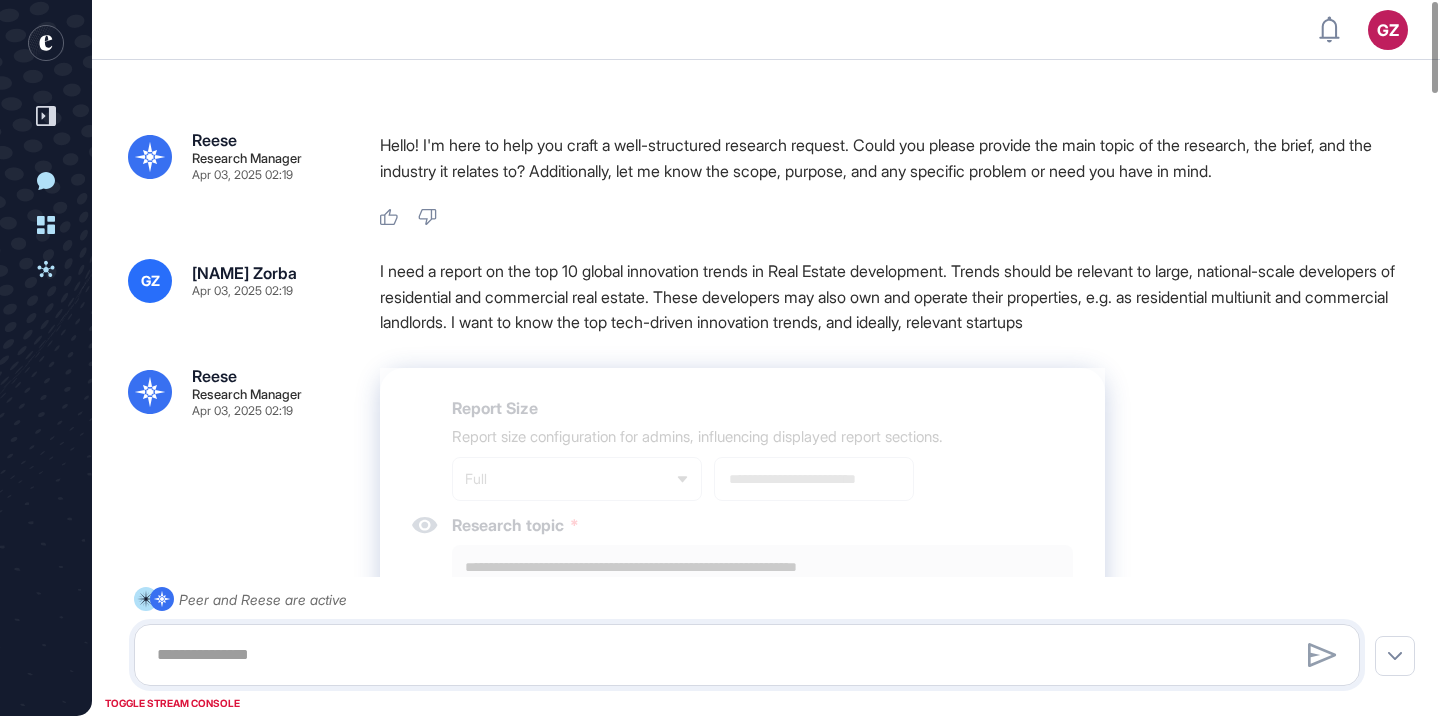 click at bounding box center (720, 876) 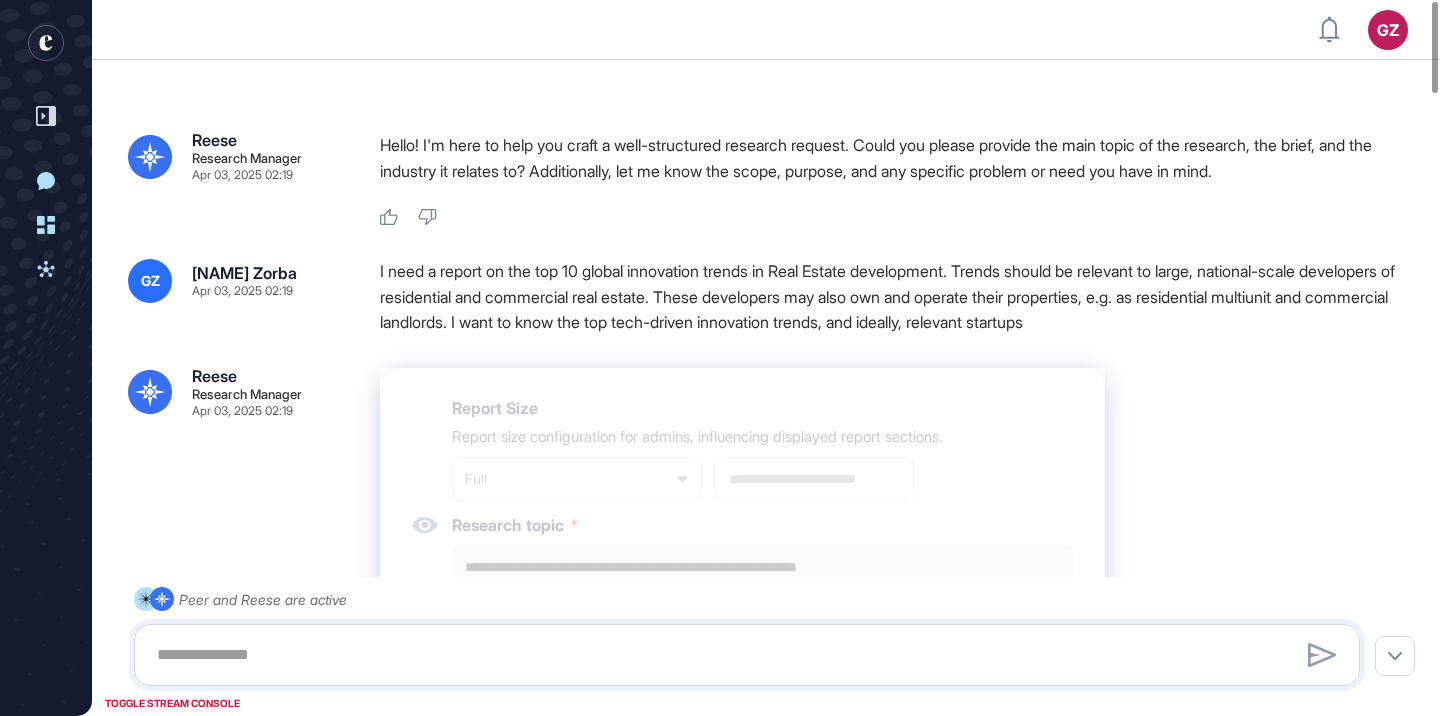 click on "**********" at bounding box center [766, 2764] 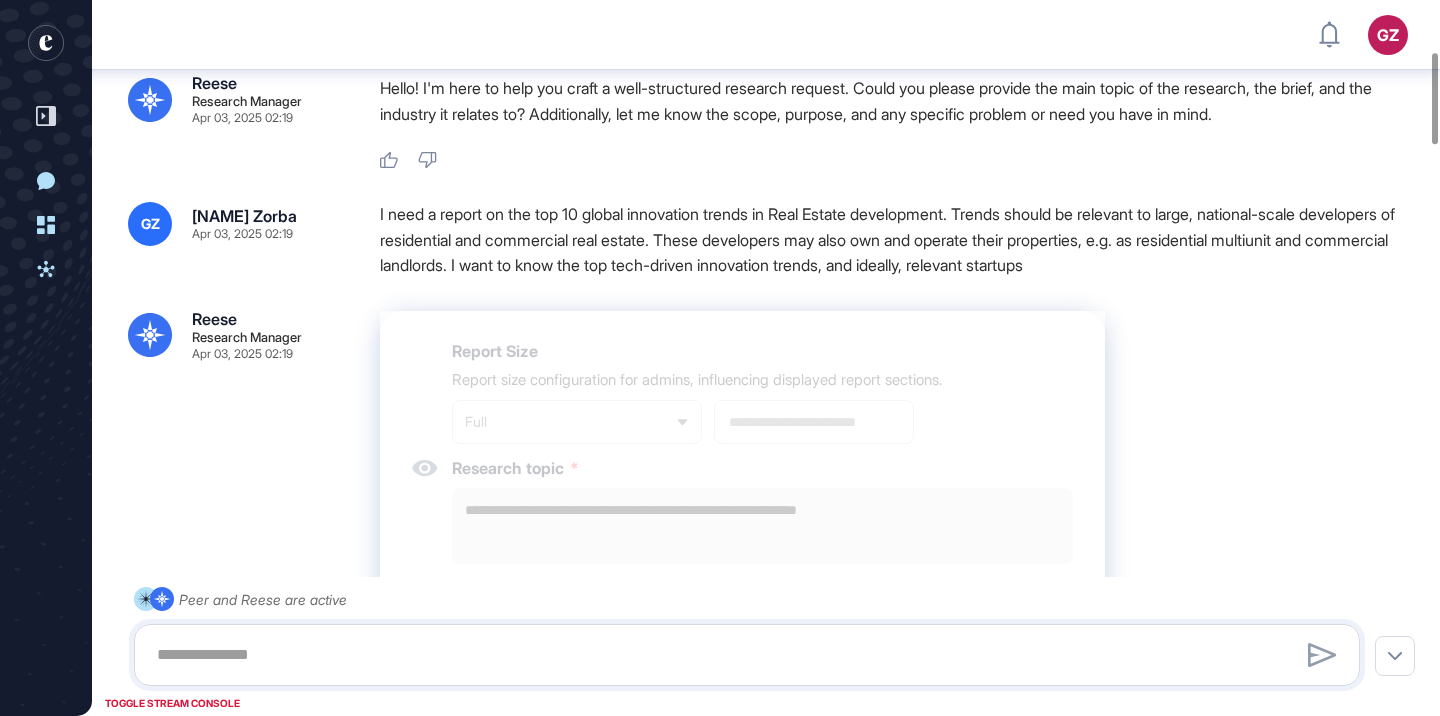 scroll, scrollTop: 0, scrollLeft: 0, axis: both 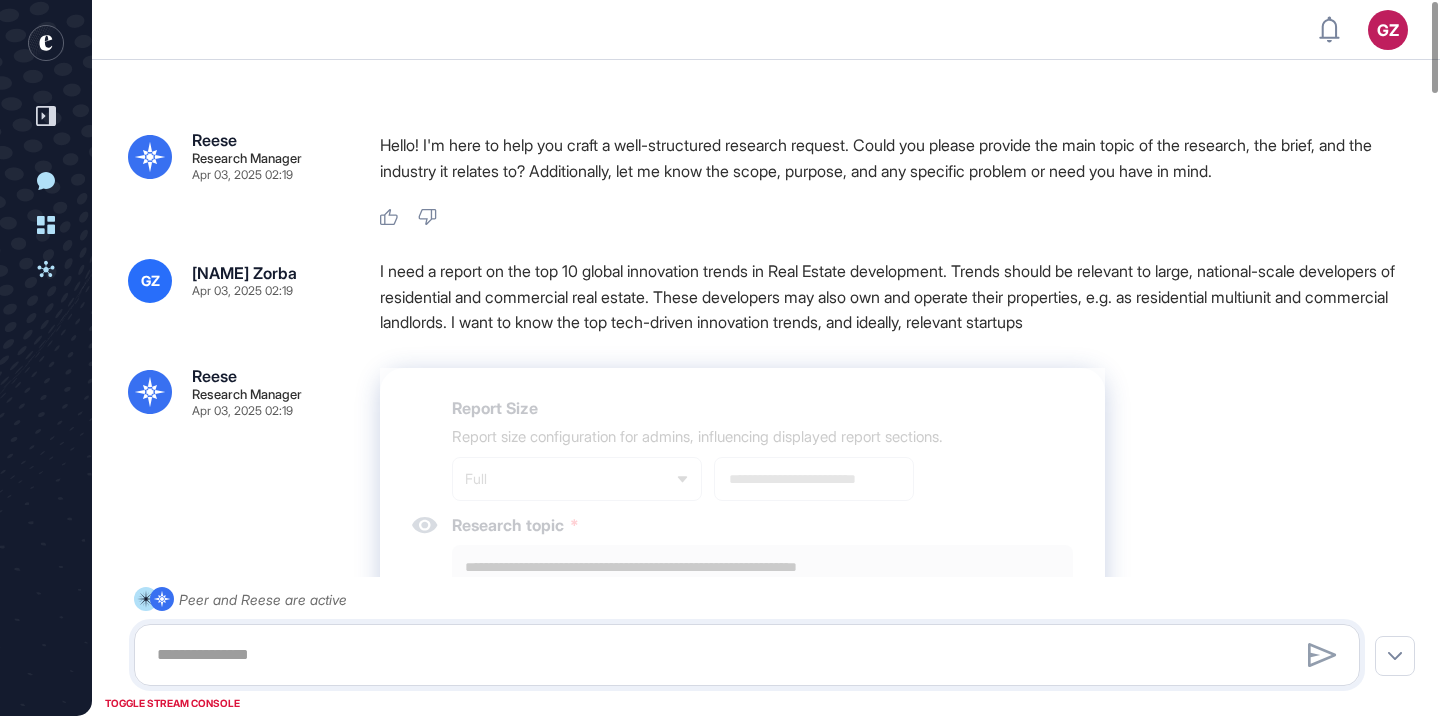 click on "GZ" at bounding box center [1388, 30] 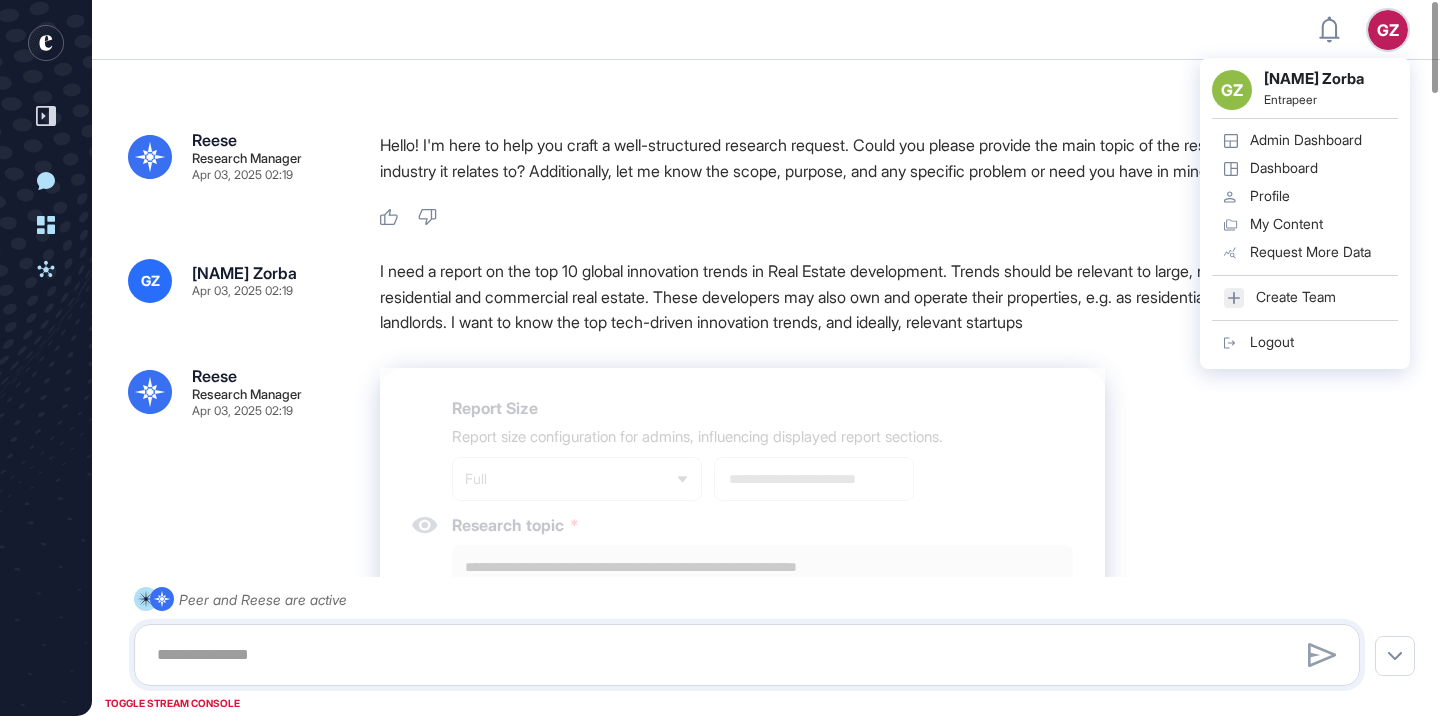 click on "GZ GZ Gizem Zorba Entrapeer Admin Dashboard Dashboard Profile My Content Request More Data Create Team Logout" at bounding box center [1388, 30] 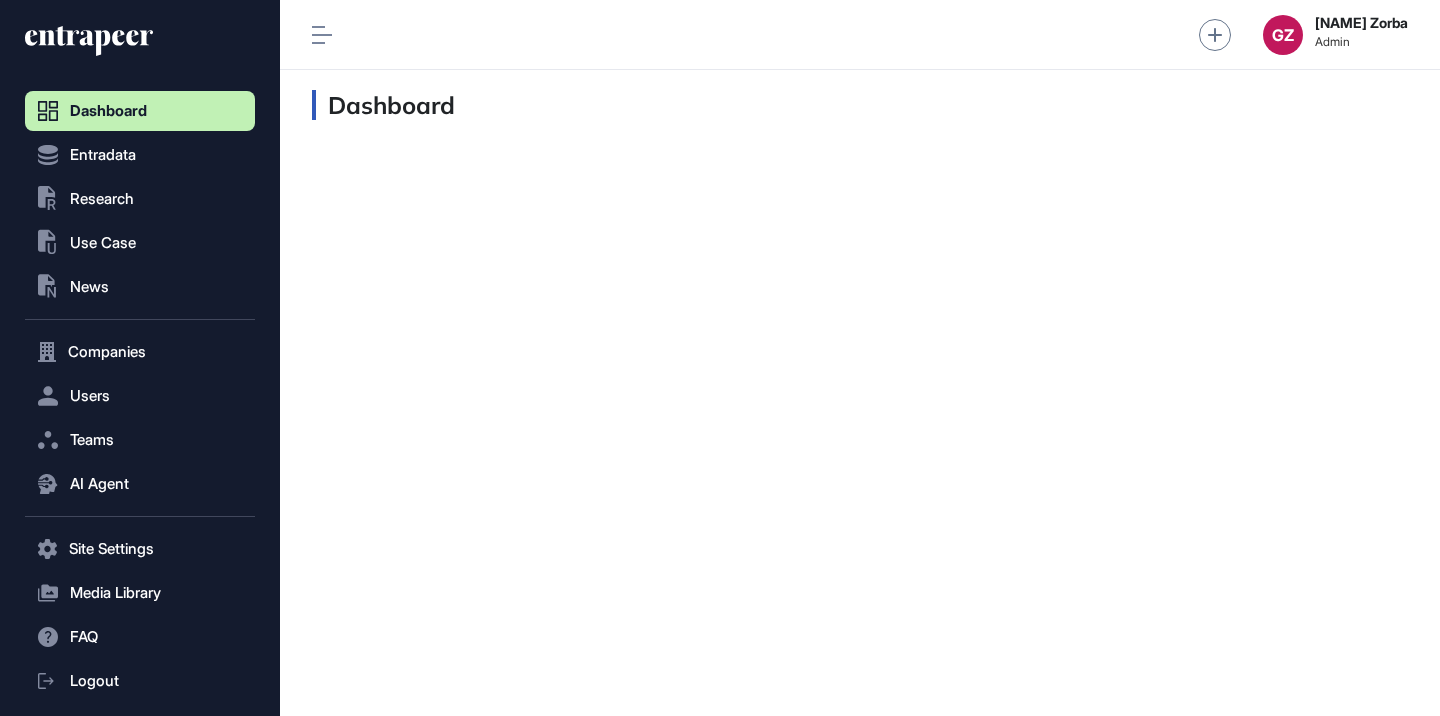 scroll, scrollTop: 676, scrollLeft: 230, axis: both 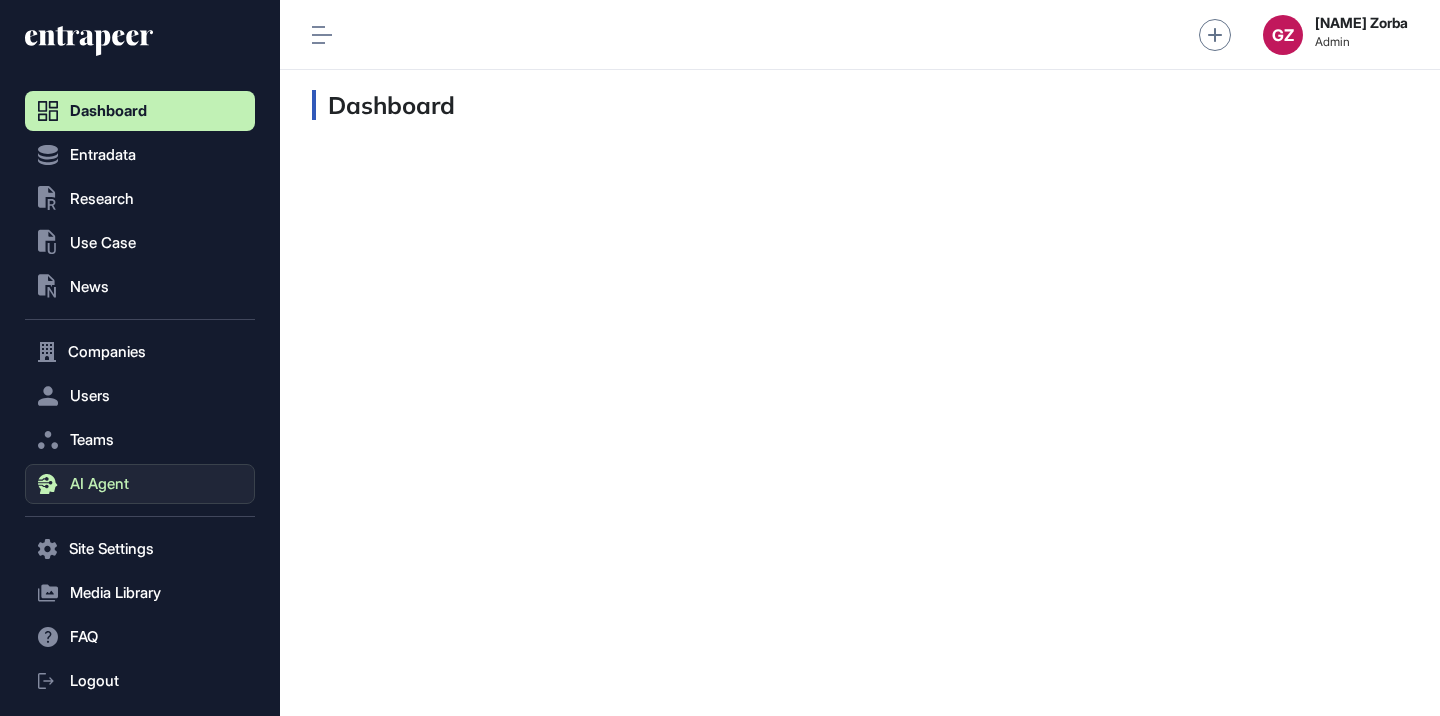 click on "AI Agent" at bounding box center (99, 484) 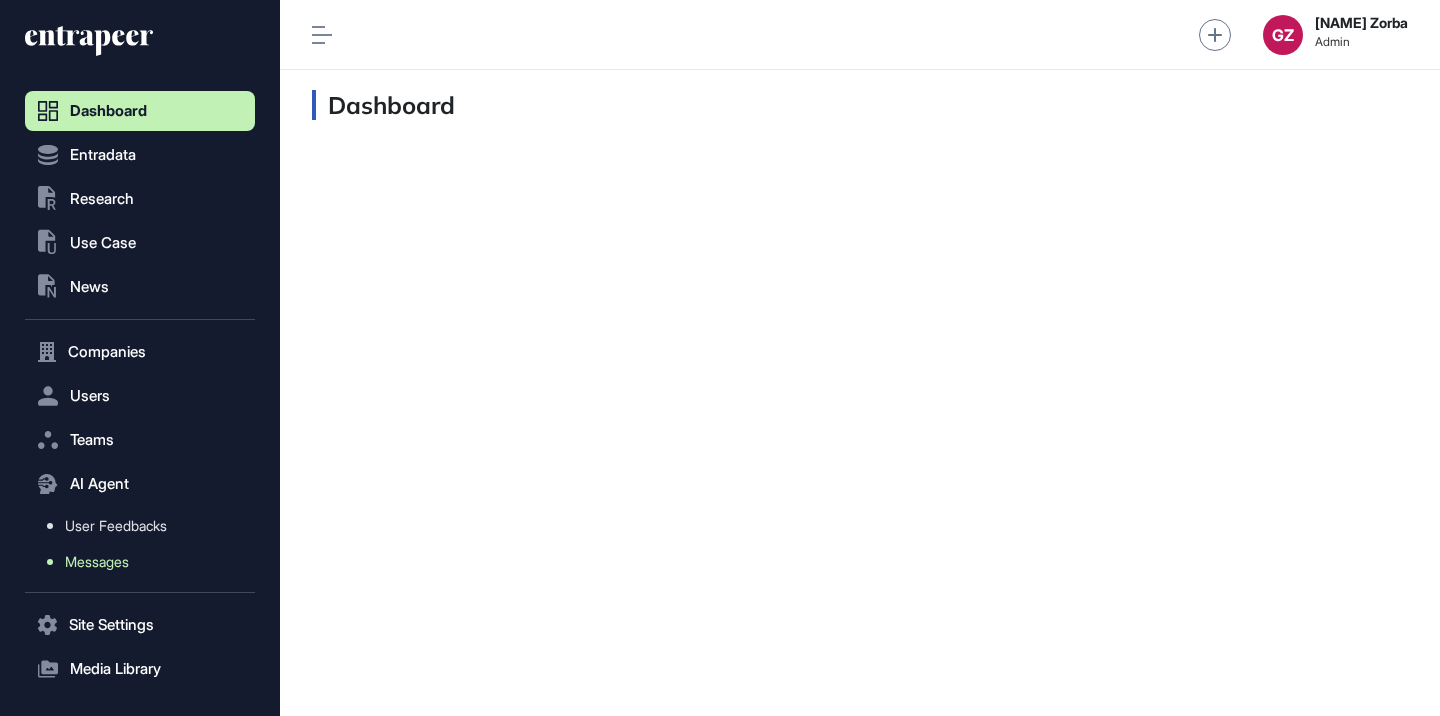 click on "Messages" at bounding box center [97, 562] 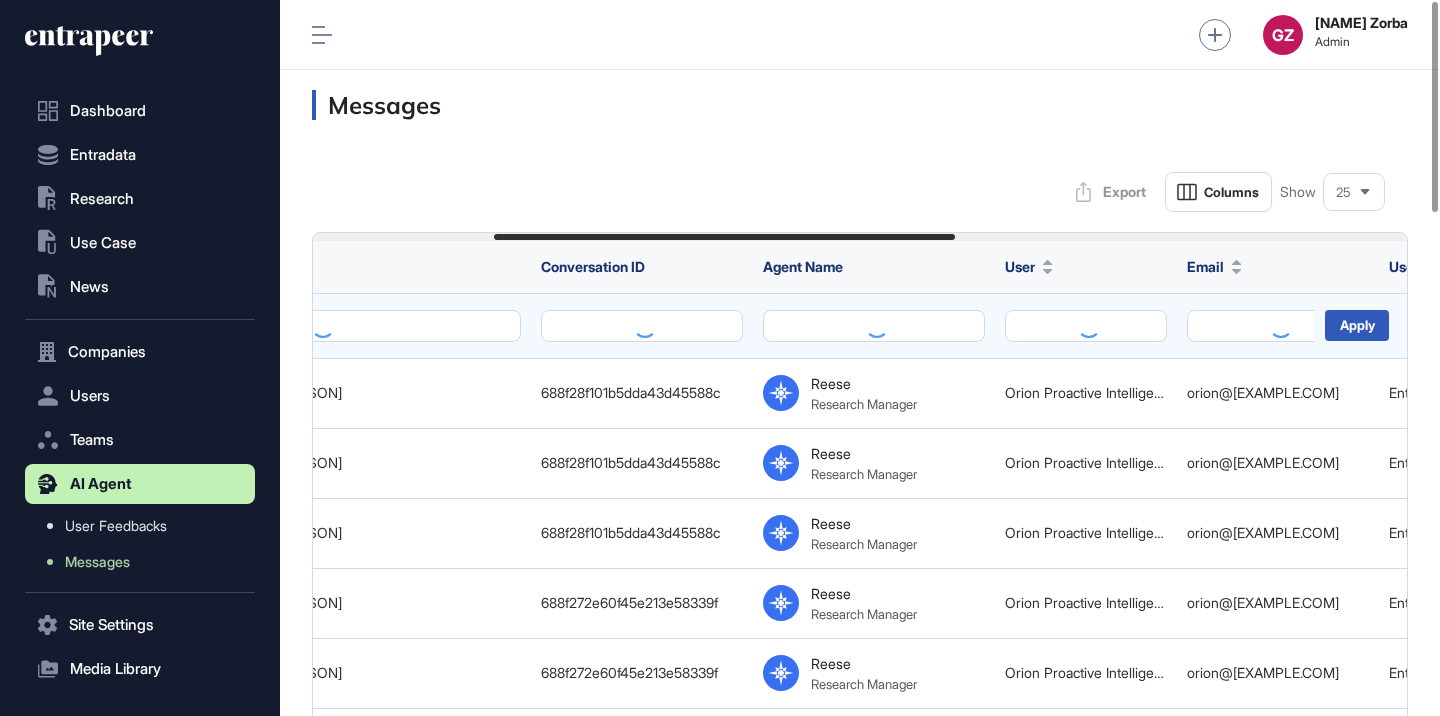 scroll, scrollTop: 0, scrollLeft: 431, axis: horizontal 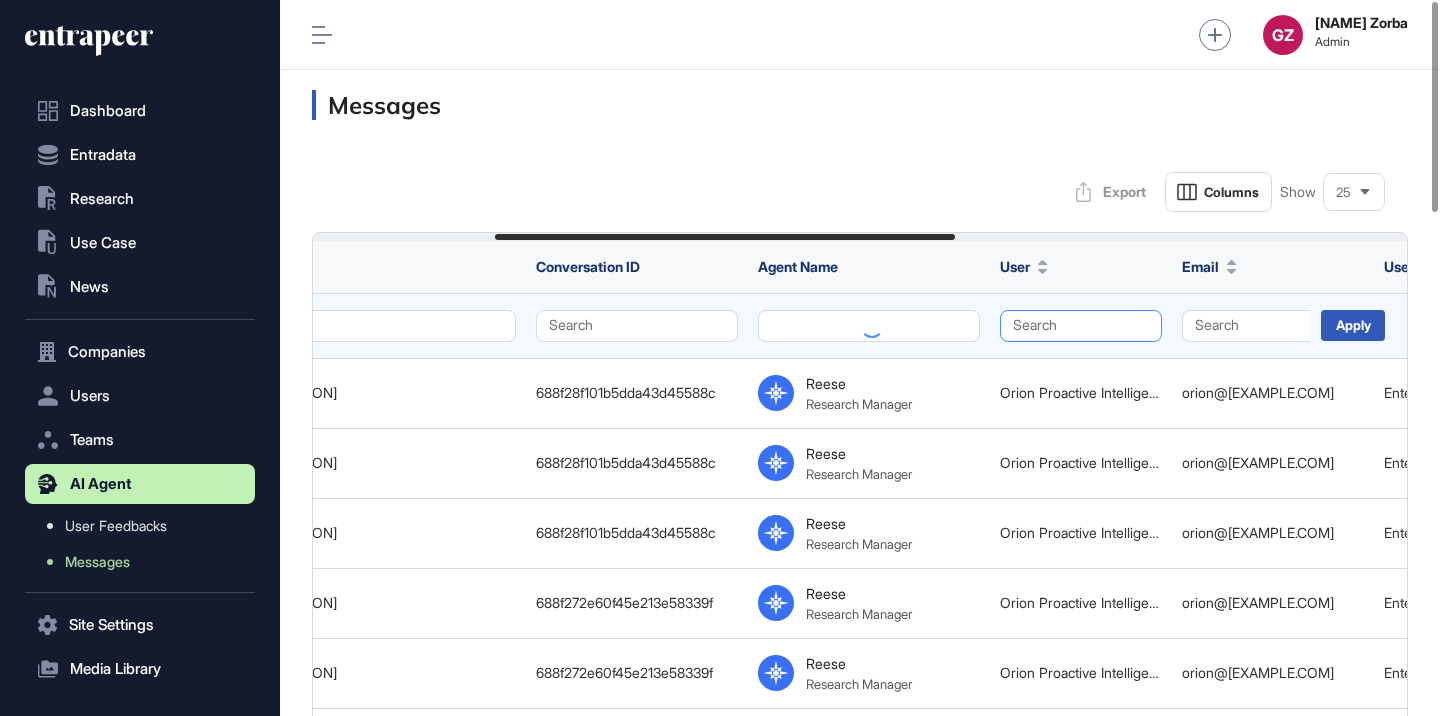 click on "Search" 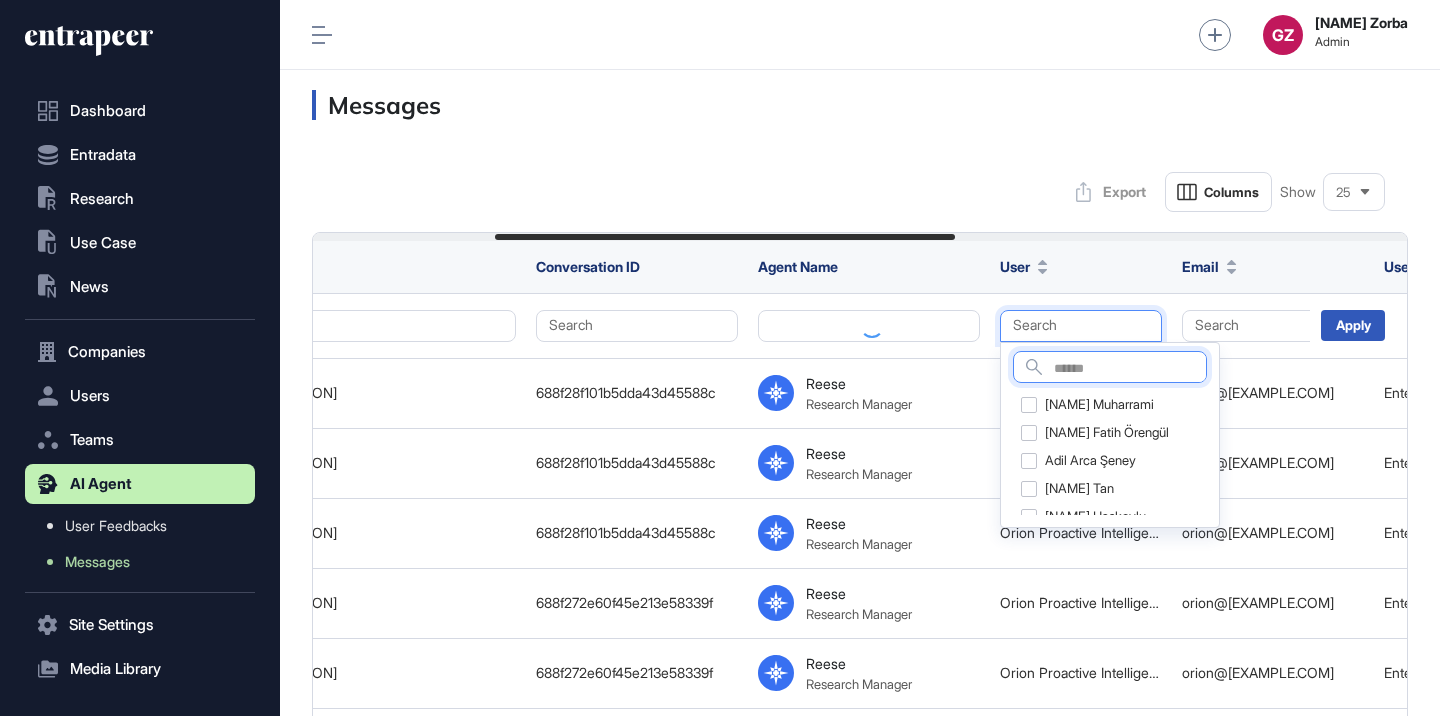 click at bounding box center [1130, 369] 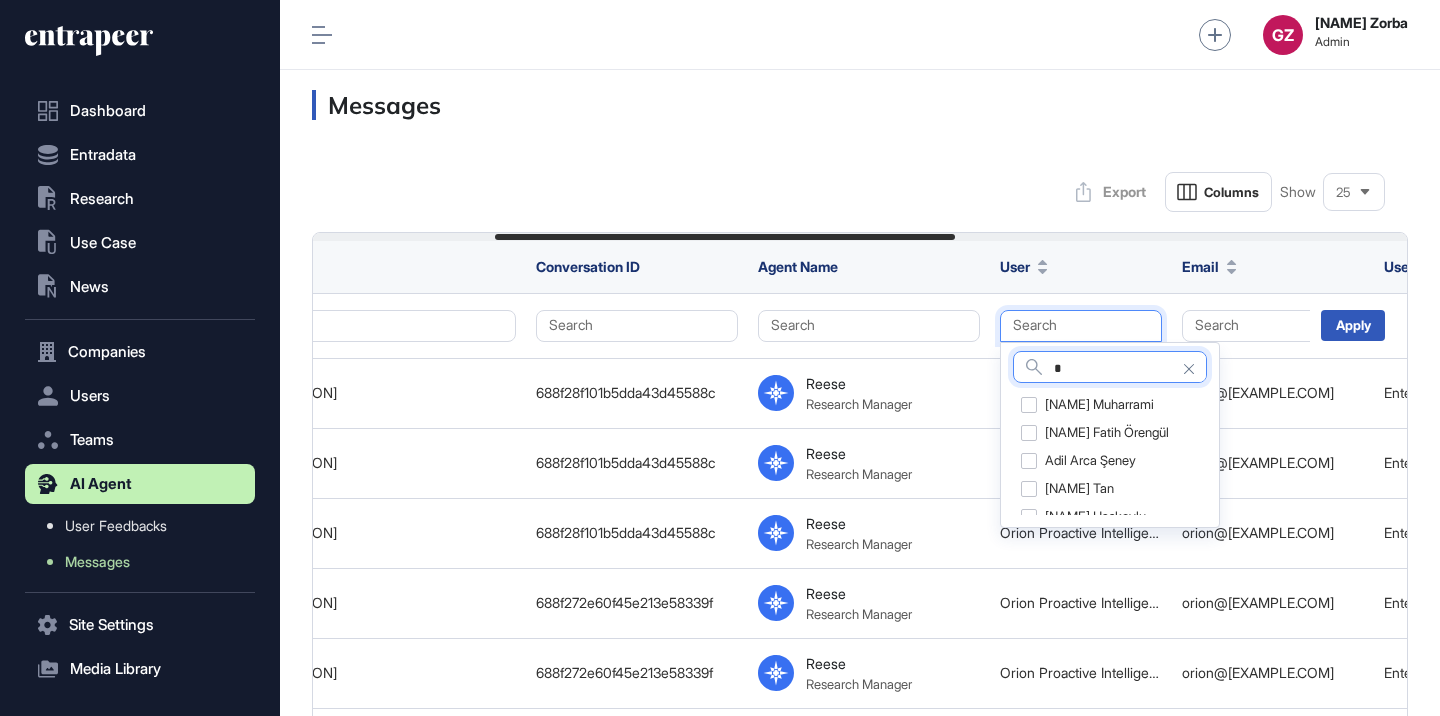 click on "*" at bounding box center [1130, 369] 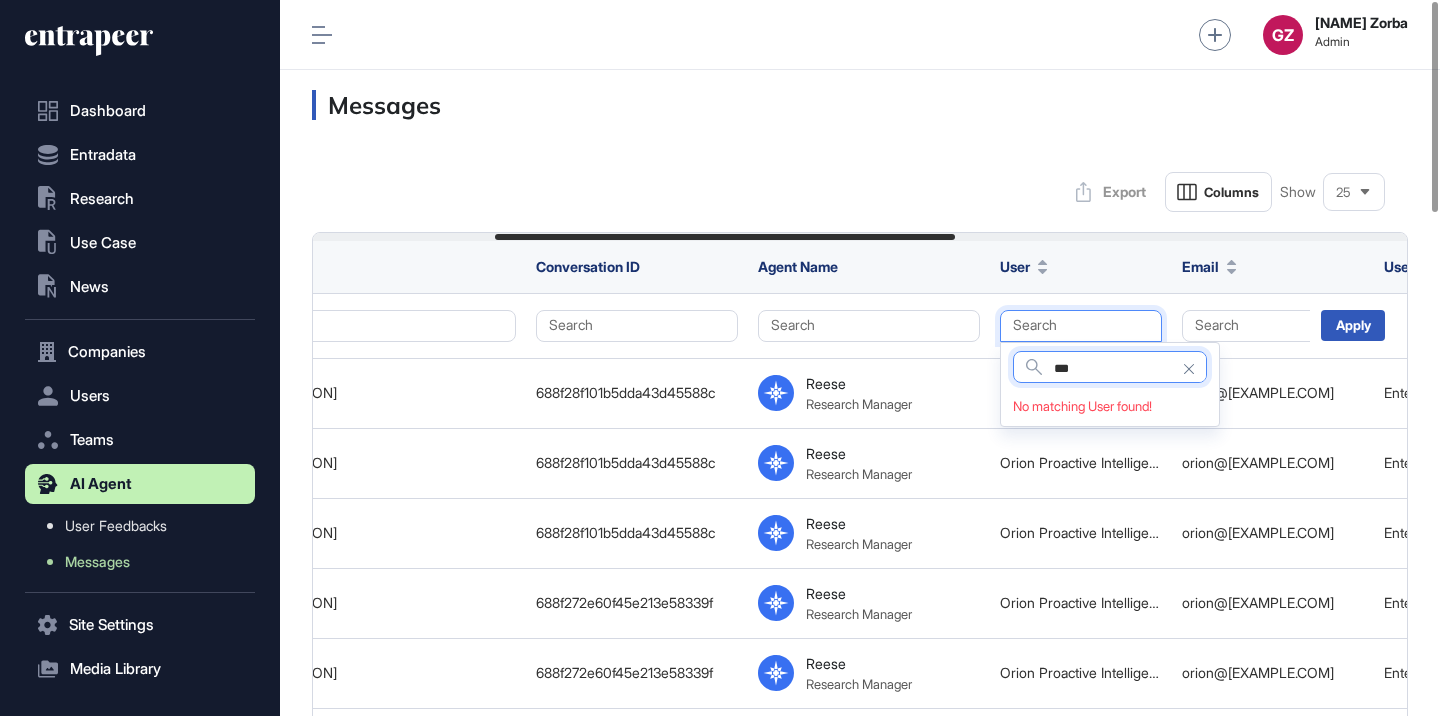 click on "***" at bounding box center [1130, 369] 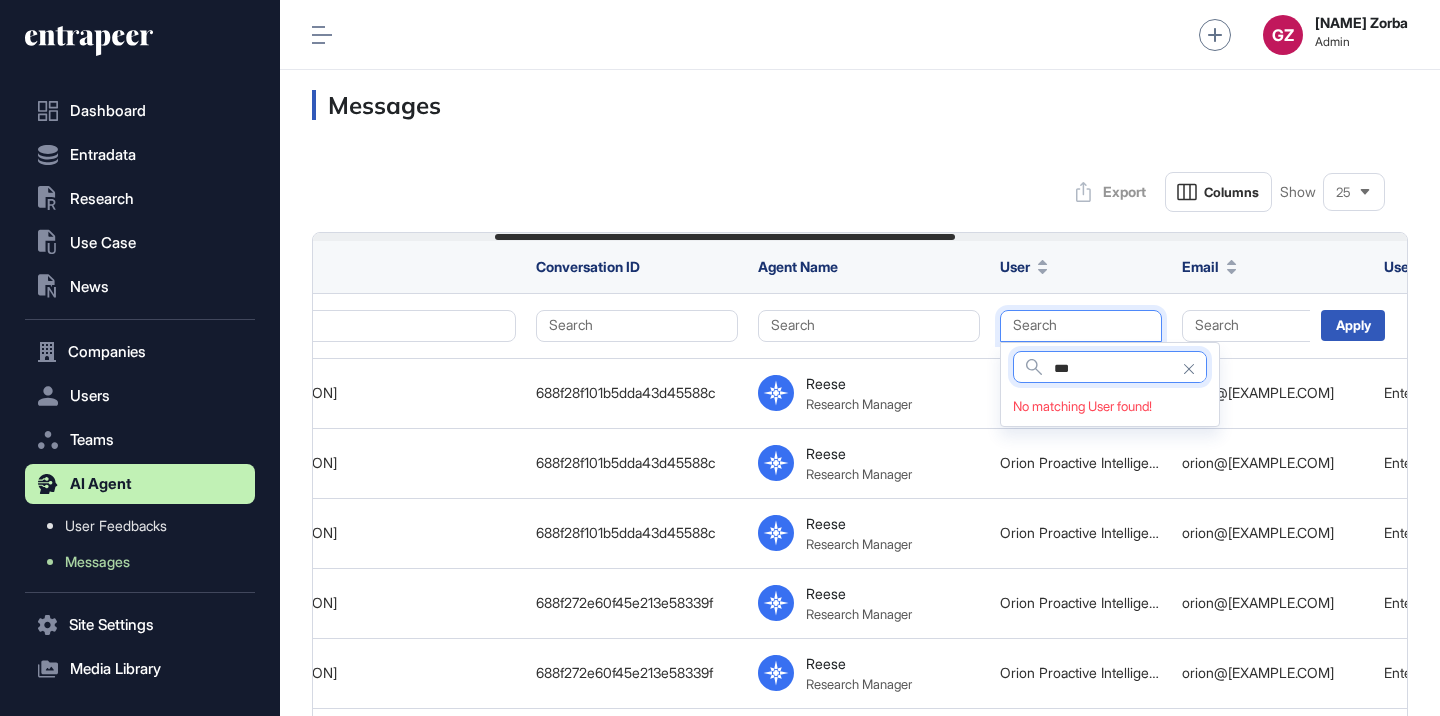 type on "****" 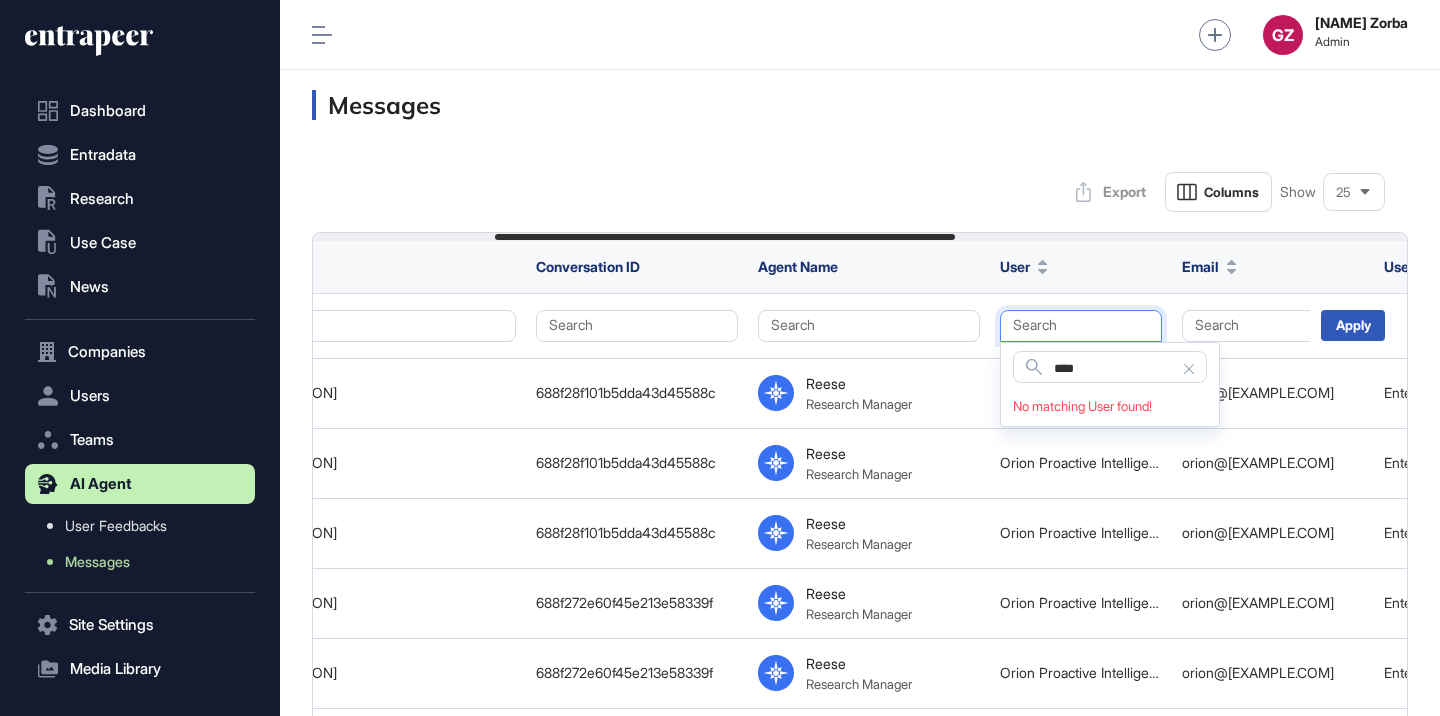 click 